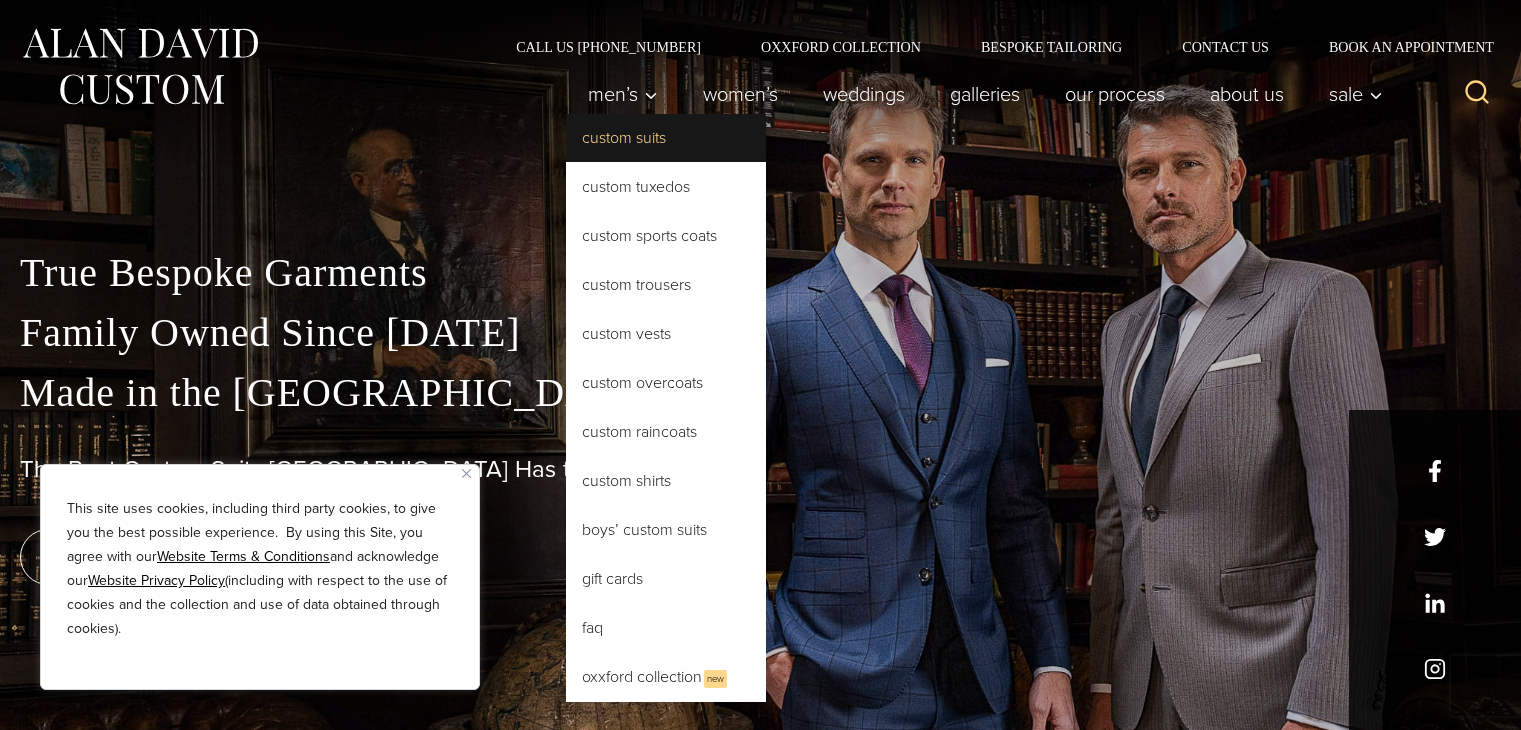 scroll, scrollTop: 0, scrollLeft: 0, axis: both 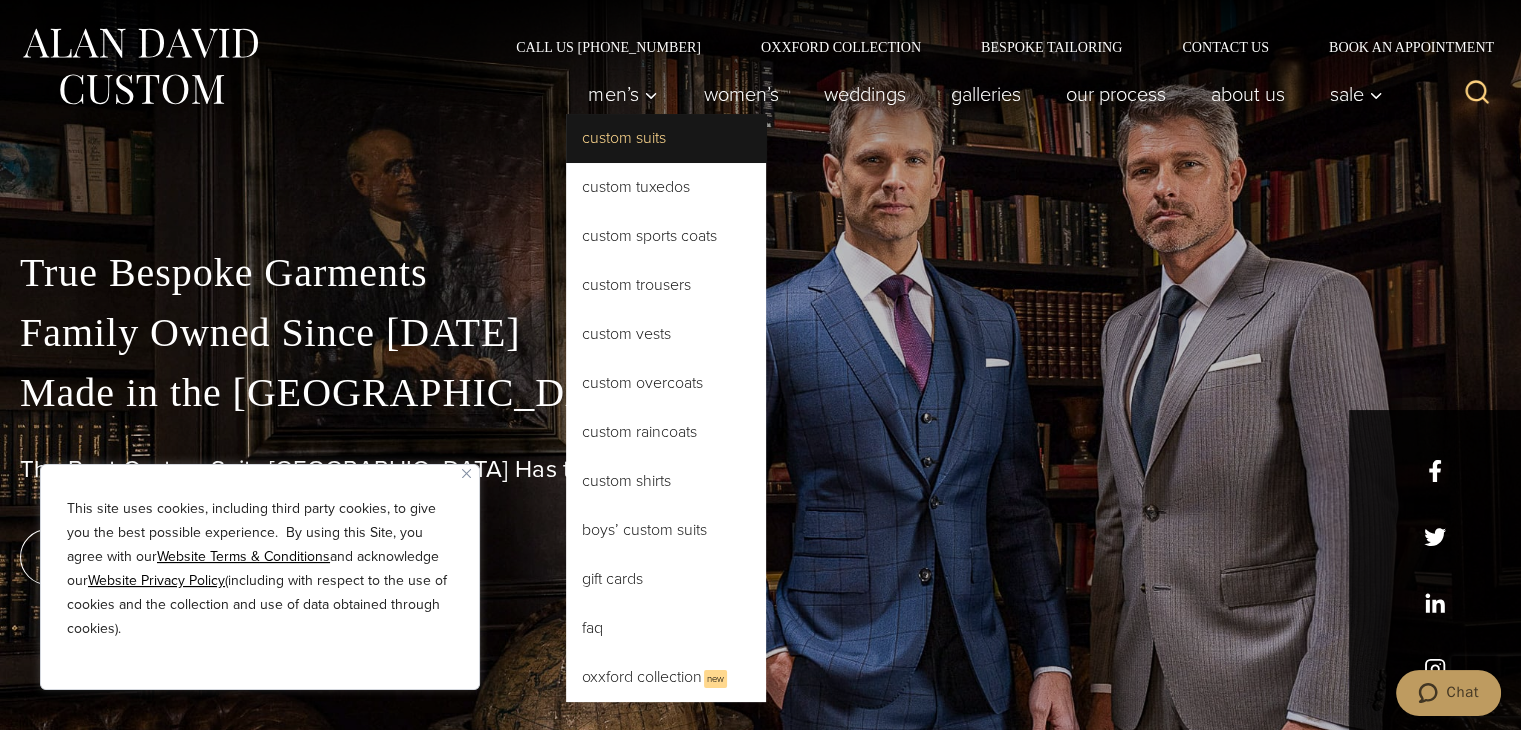 click on "Custom Suits" at bounding box center [666, 138] 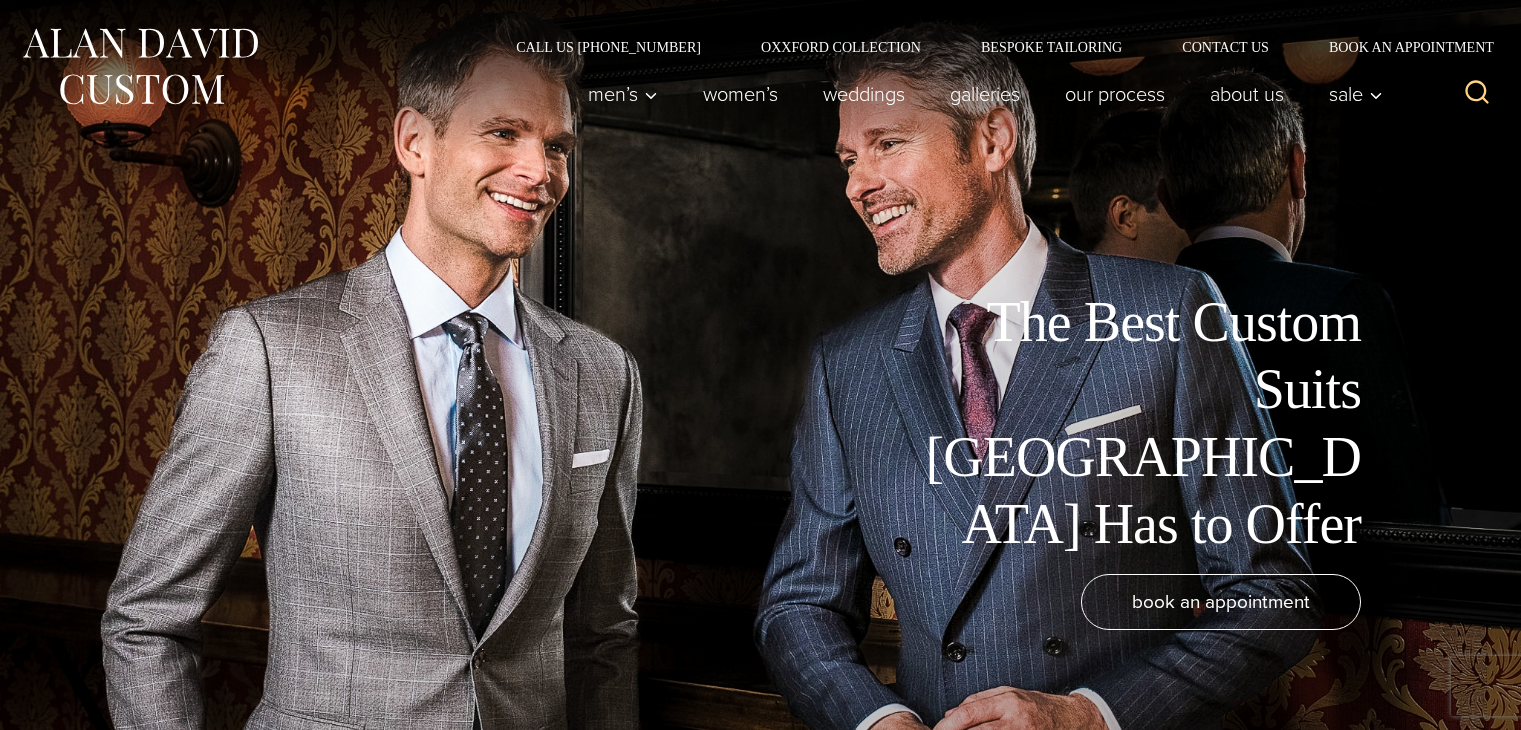 scroll, scrollTop: 0, scrollLeft: 0, axis: both 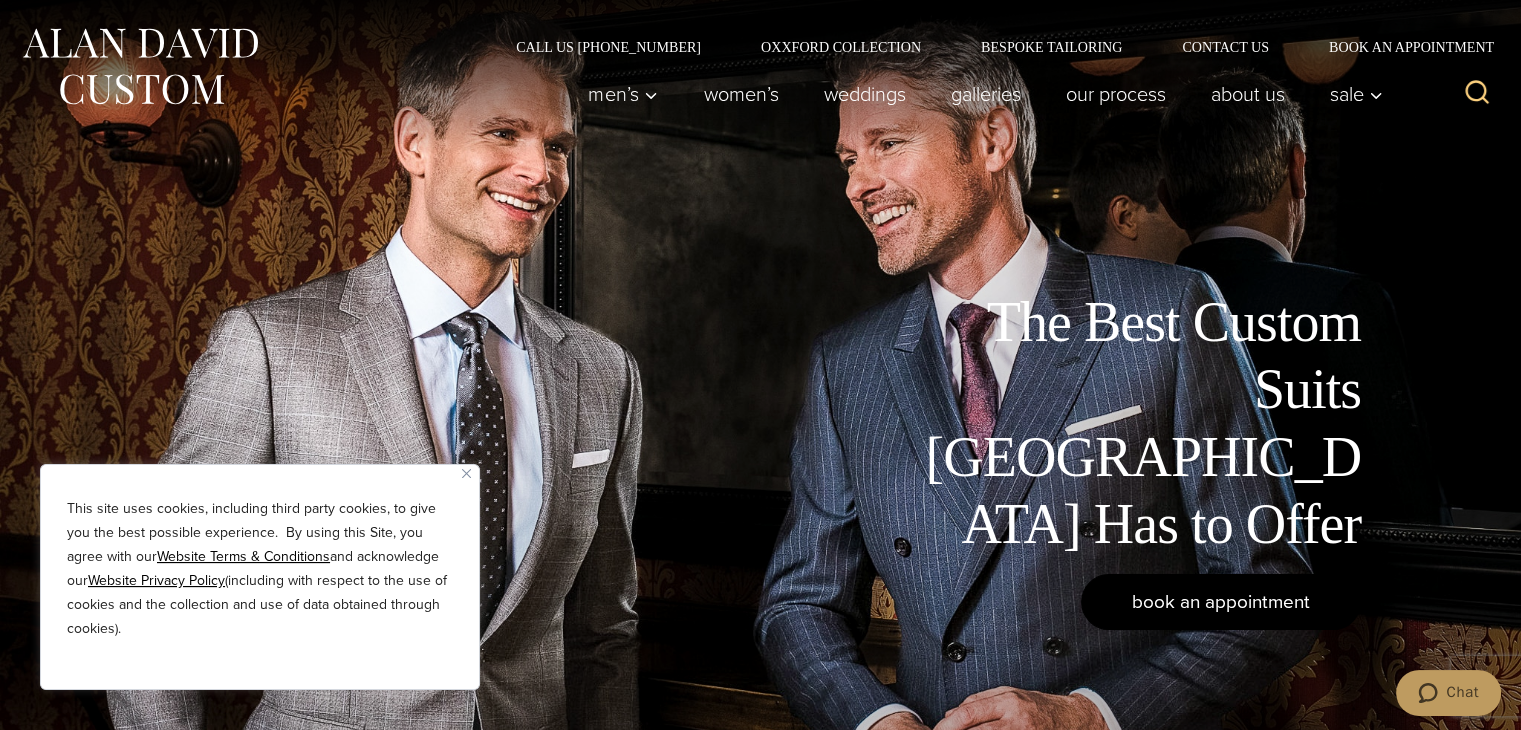 click on "book an appointment" at bounding box center (1221, 602) 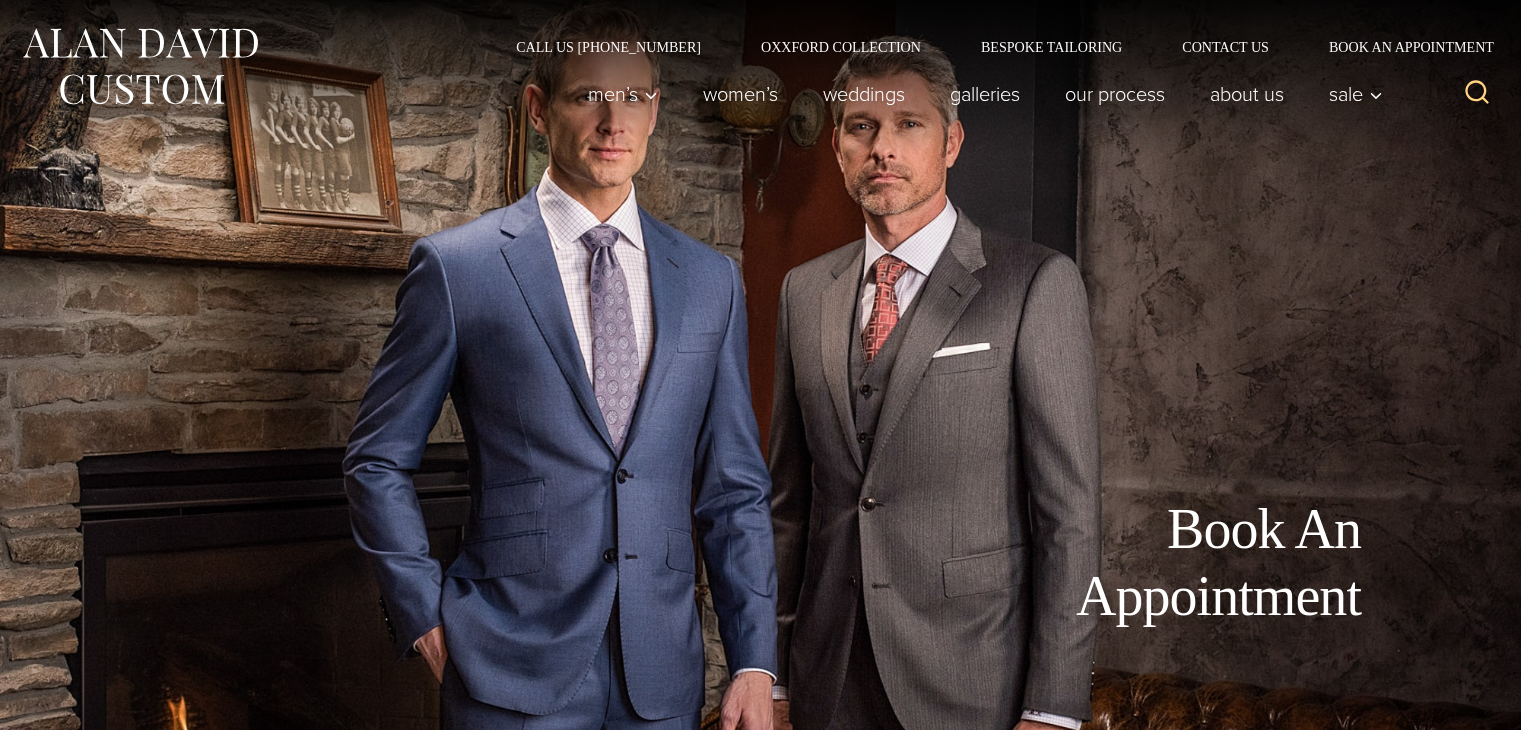 scroll, scrollTop: 0, scrollLeft: 0, axis: both 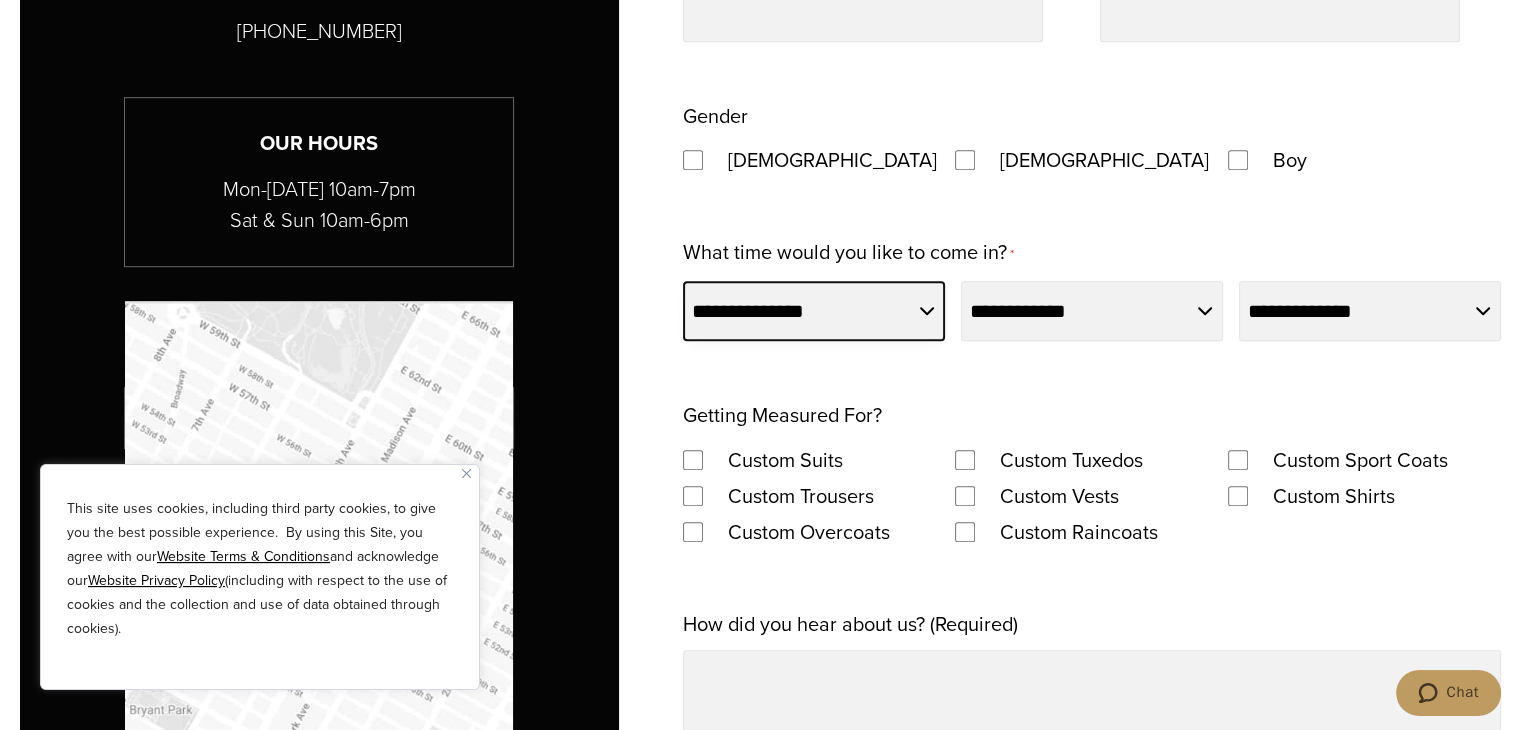 click on "**********" at bounding box center (814, 311) 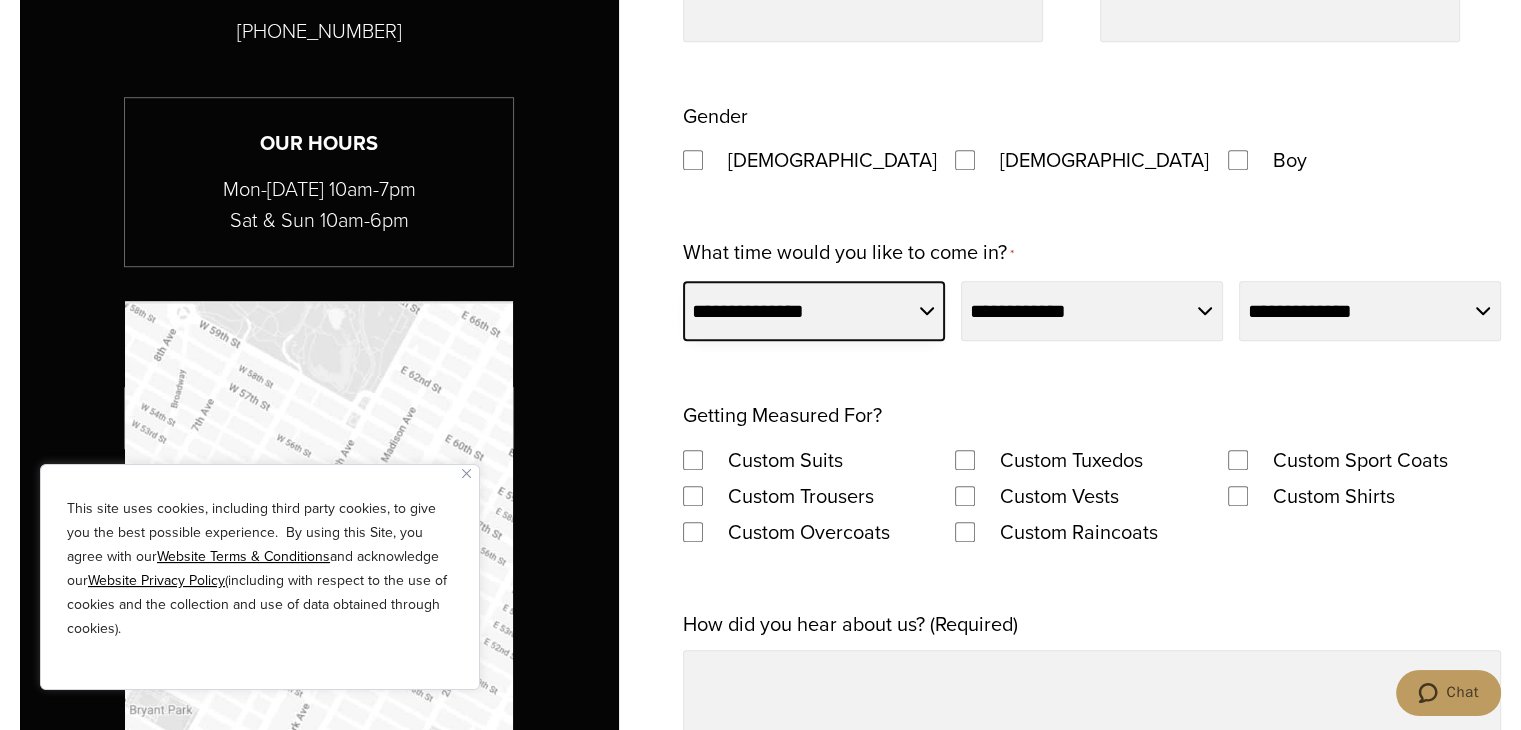 select on "****" 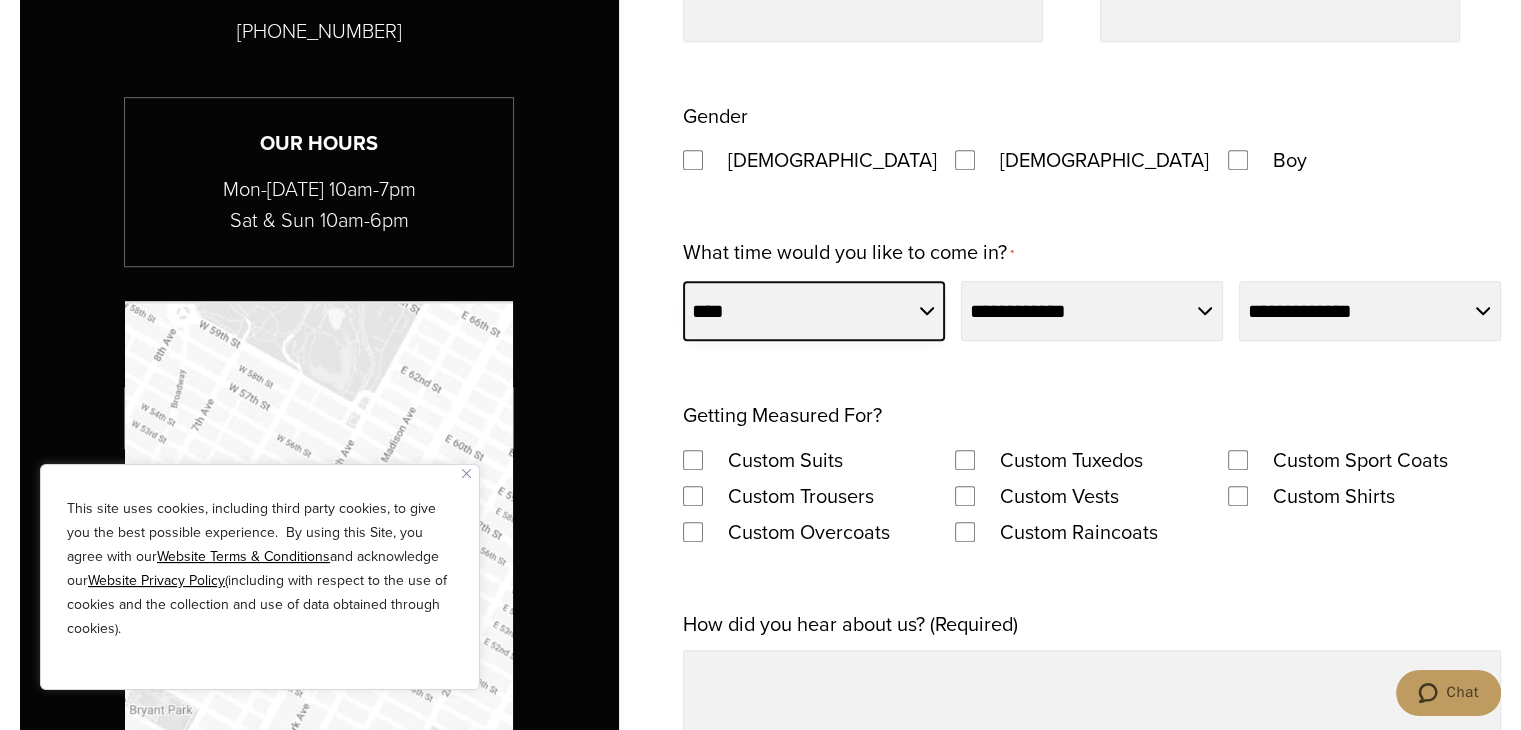 click on "**********" at bounding box center (814, 311) 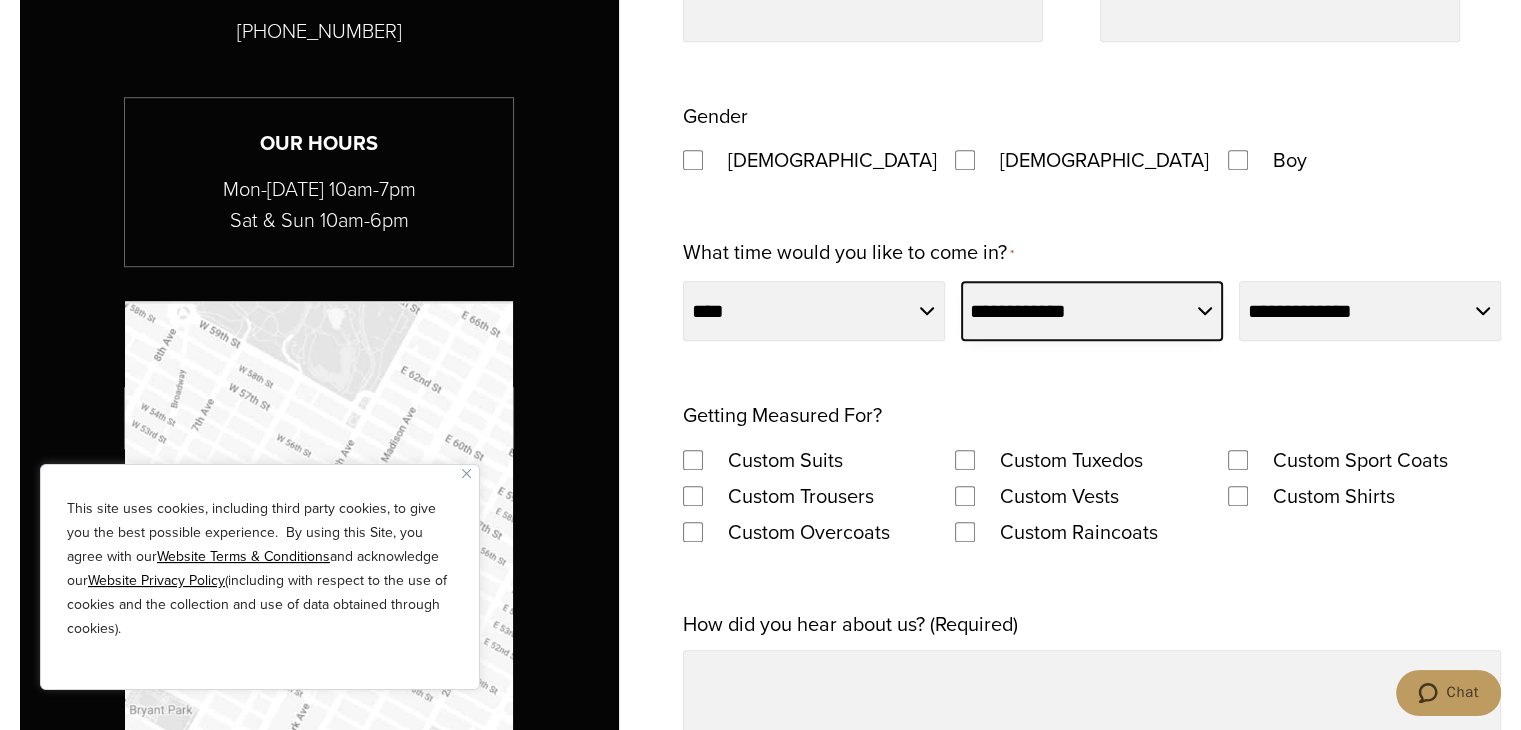 click on "**********" at bounding box center (1092, 311) 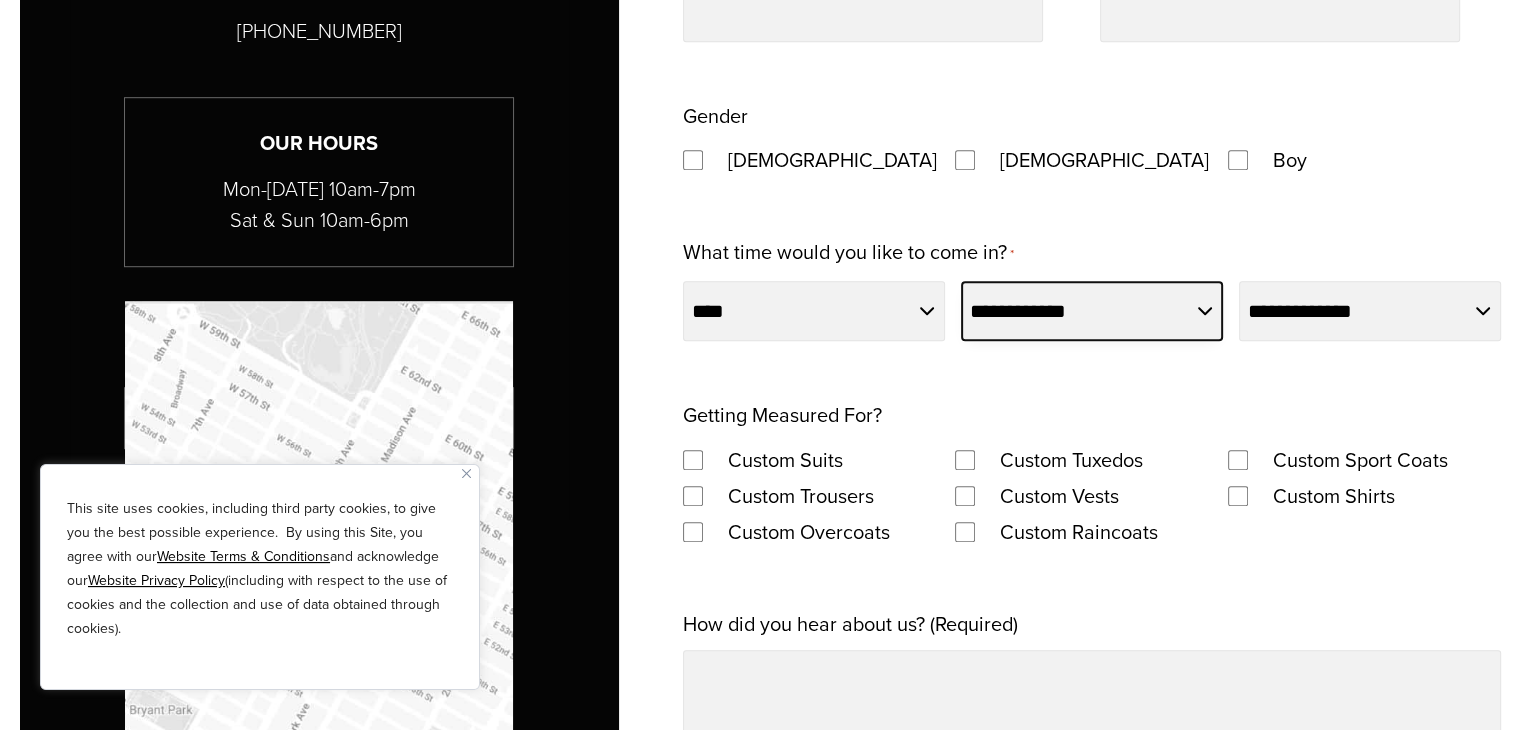 scroll, scrollTop: 0, scrollLeft: 0, axis: both 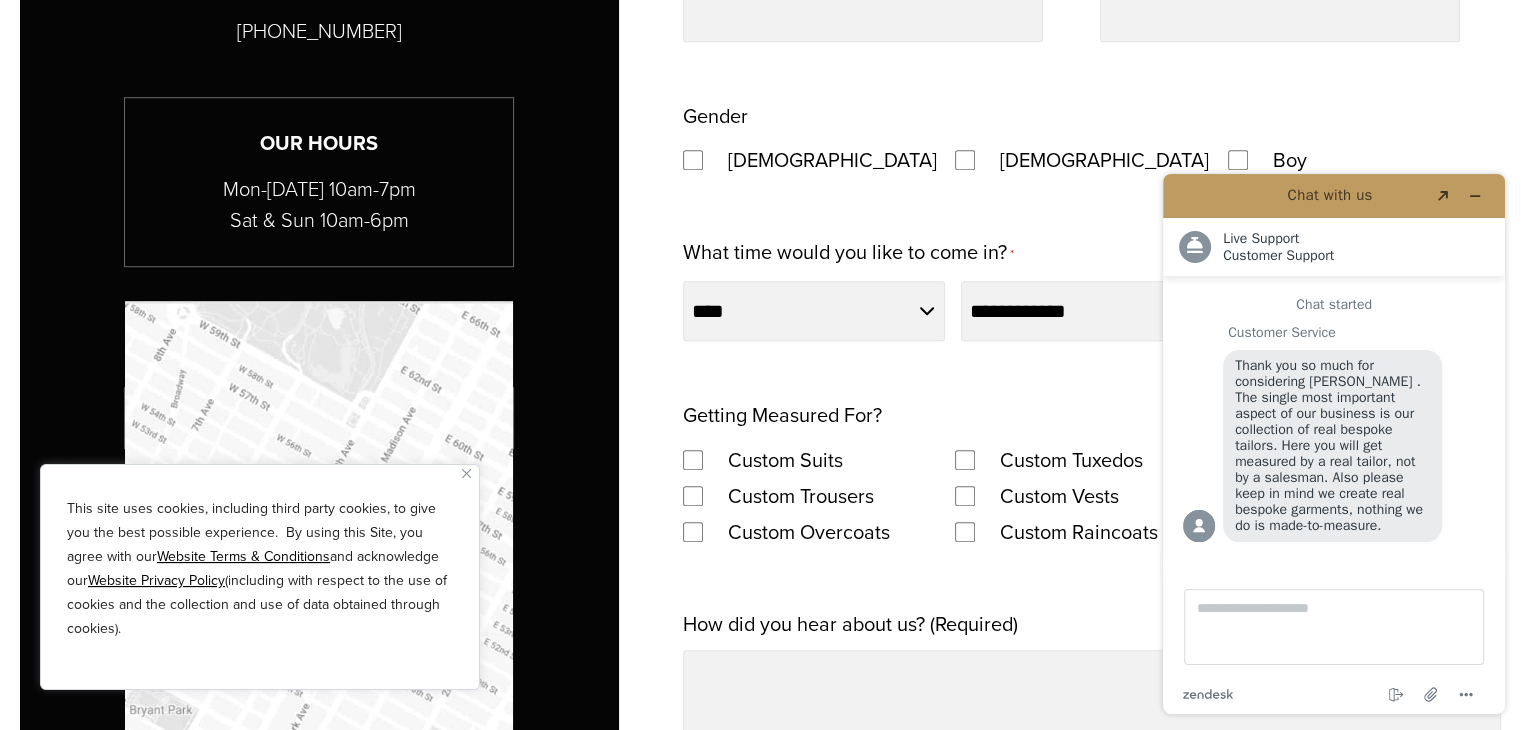 click on "**********" at bounding box center [1092, 510] 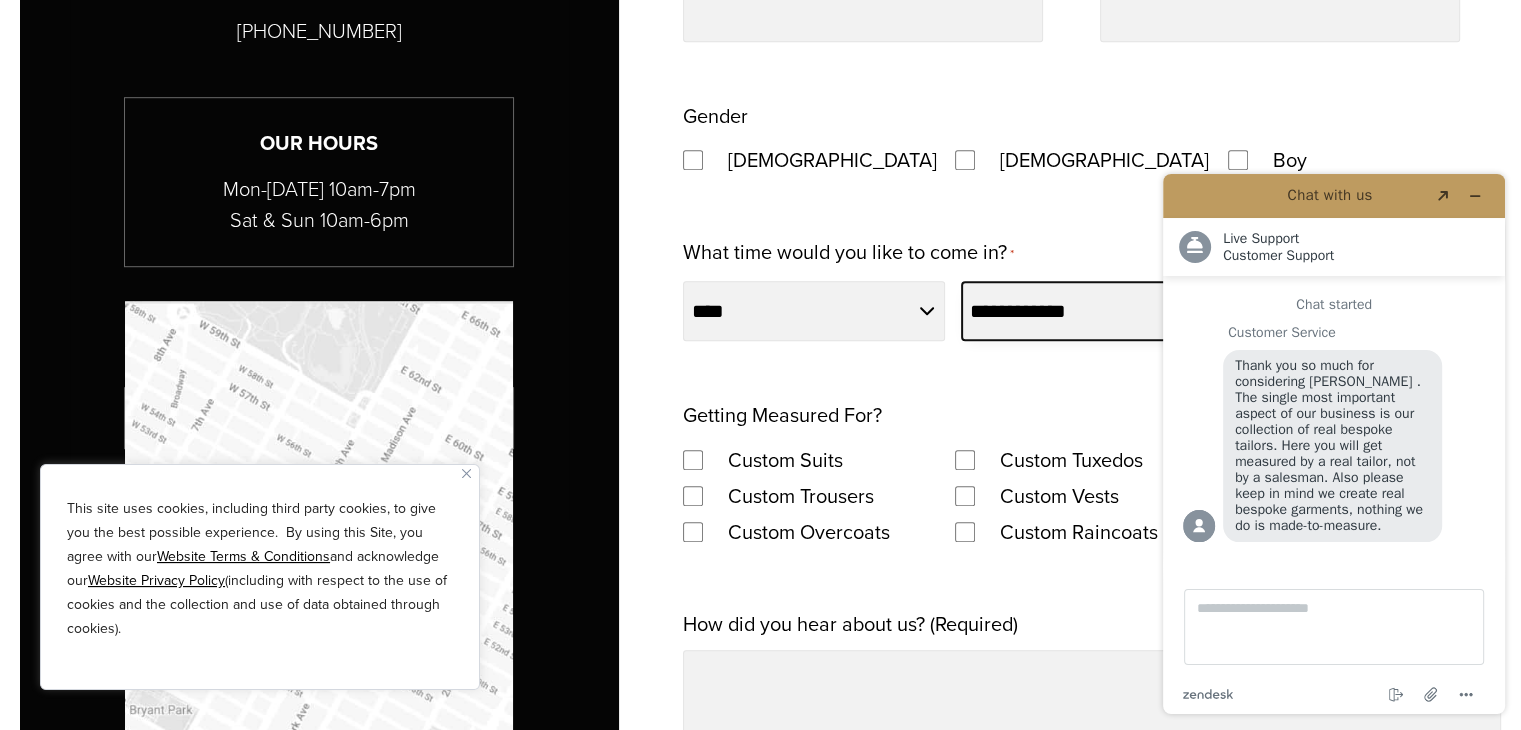 click on "**********" at bounding box center (1092, 311) 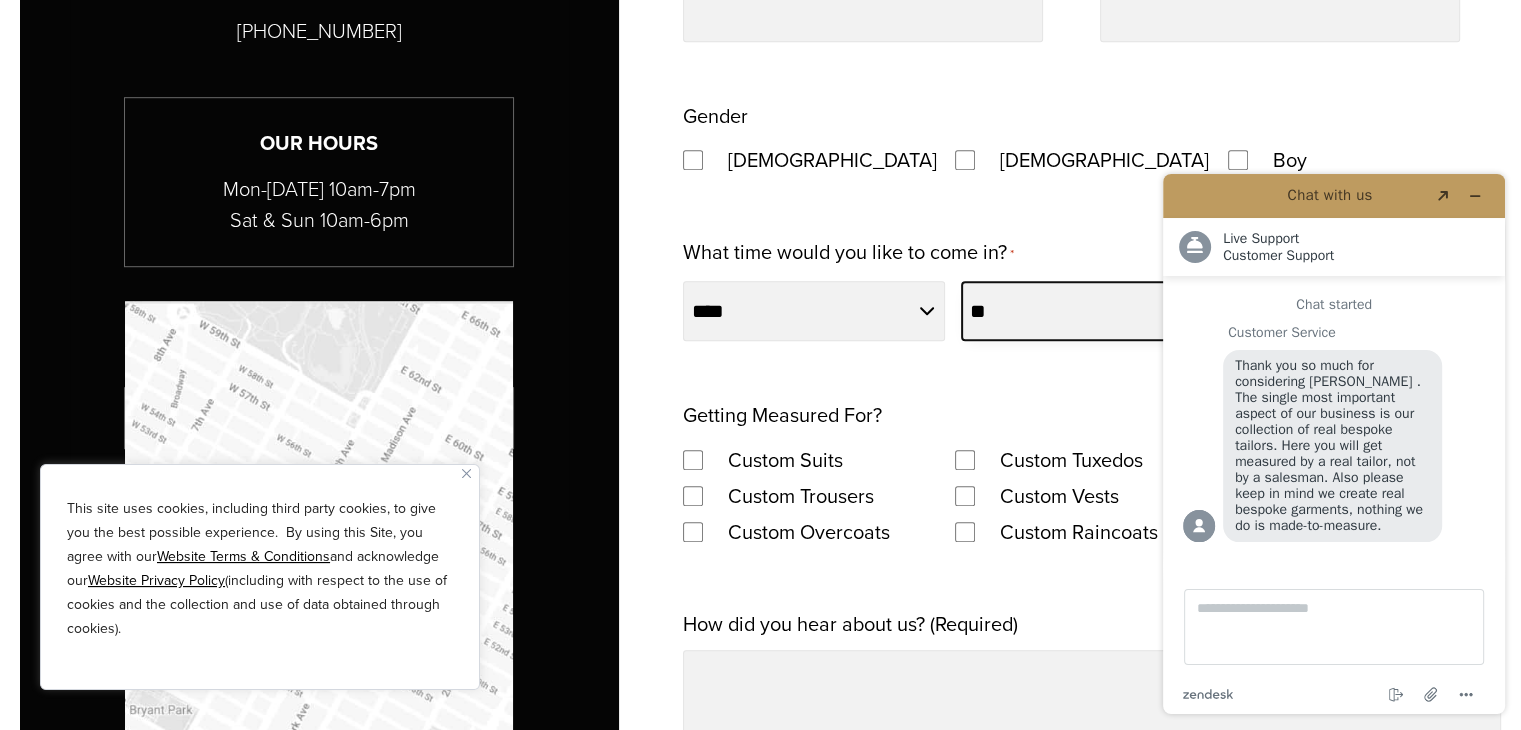 click on "**********" at bounding box center [1092, 311] 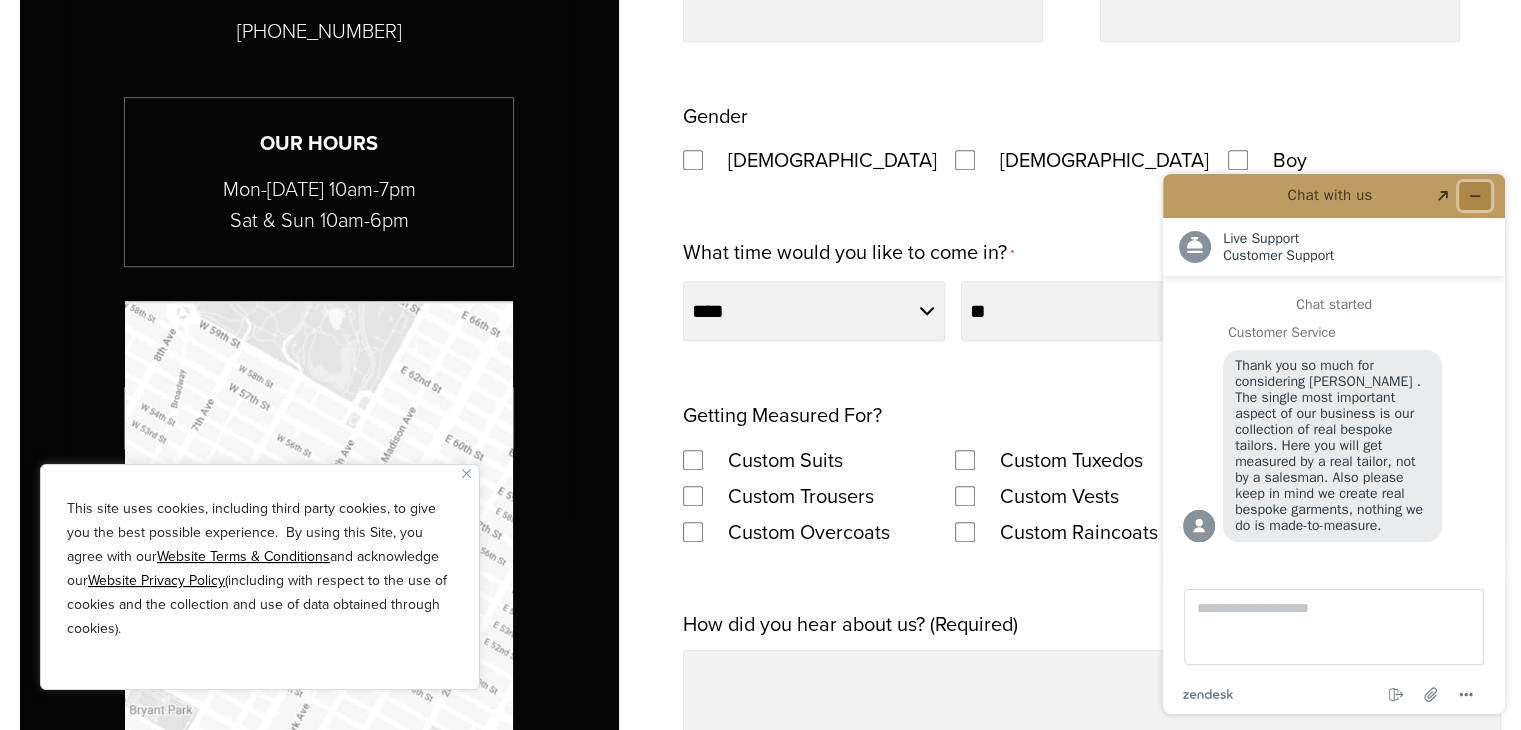 click at bounding box center (1475, 196) 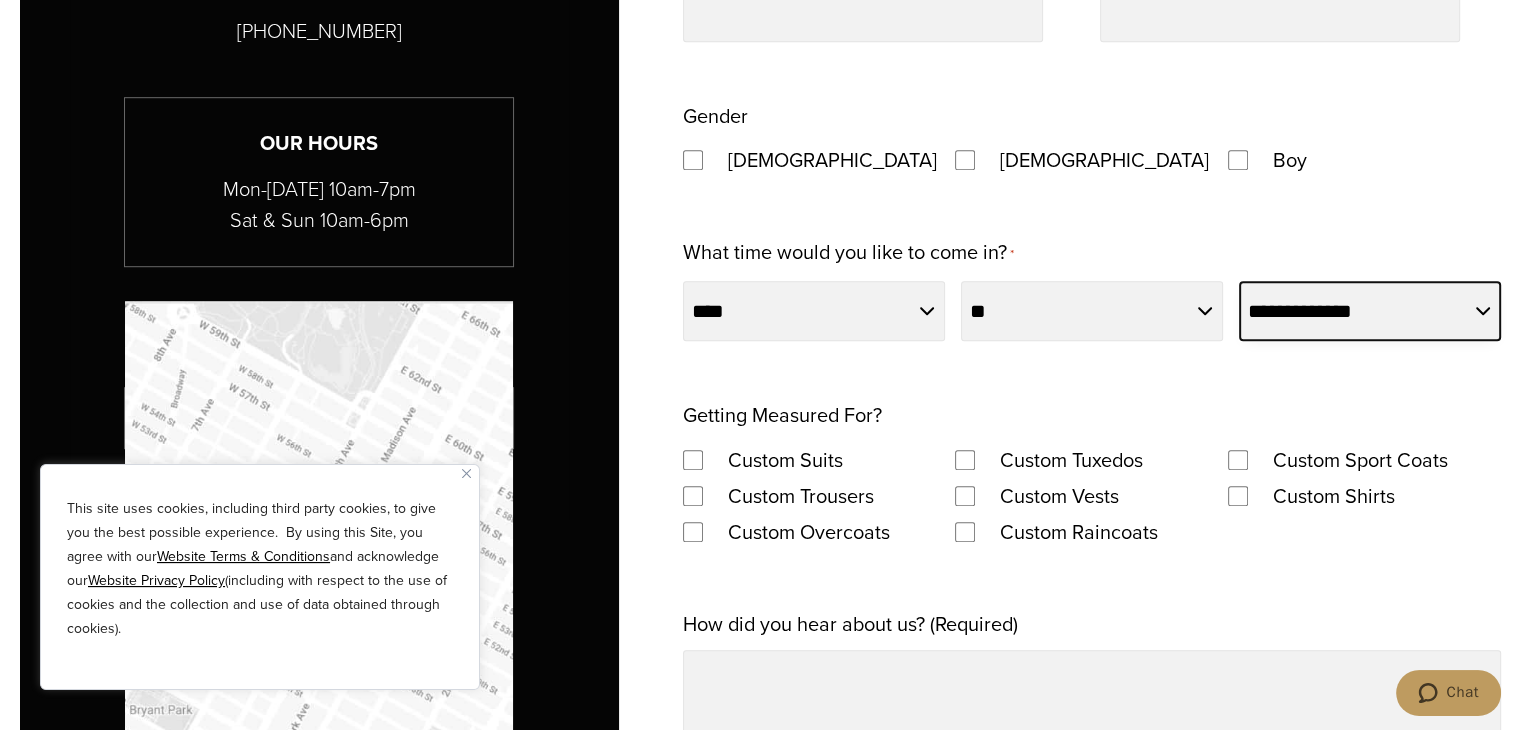 click on "**********" at bounding box center (1370, 311) 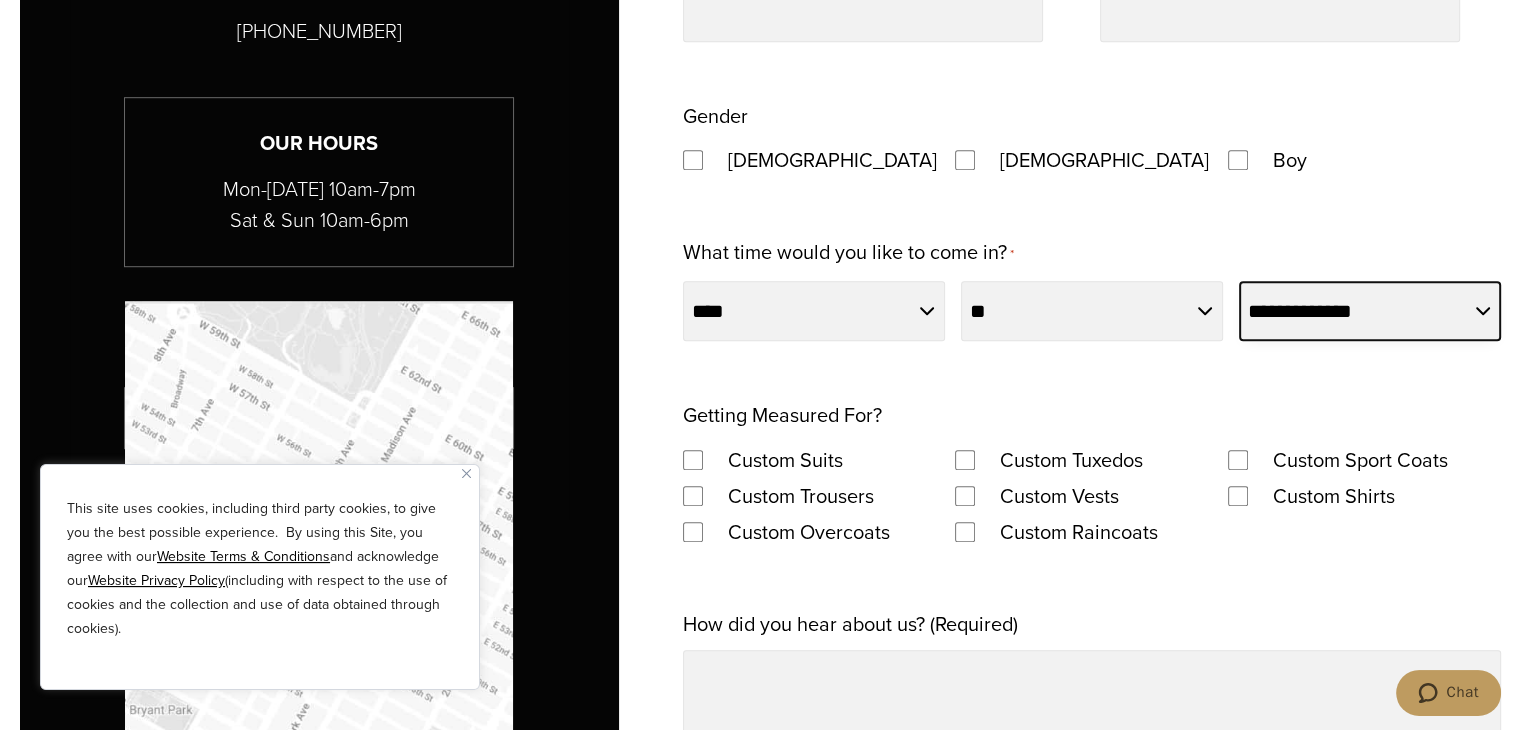 click on "**********" at bounding box center [1370, 311] 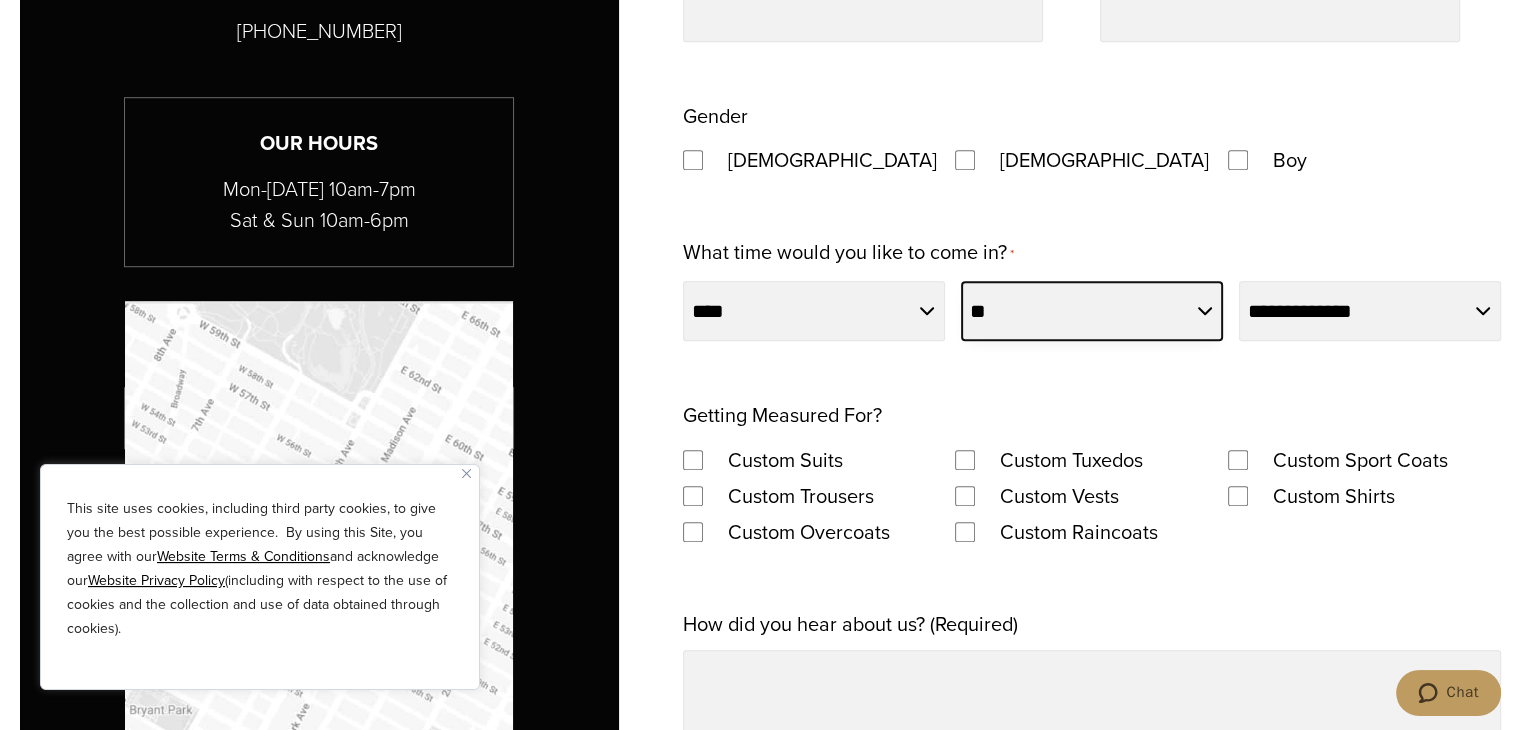 click on "**********" at bounding box center [1092, 311] 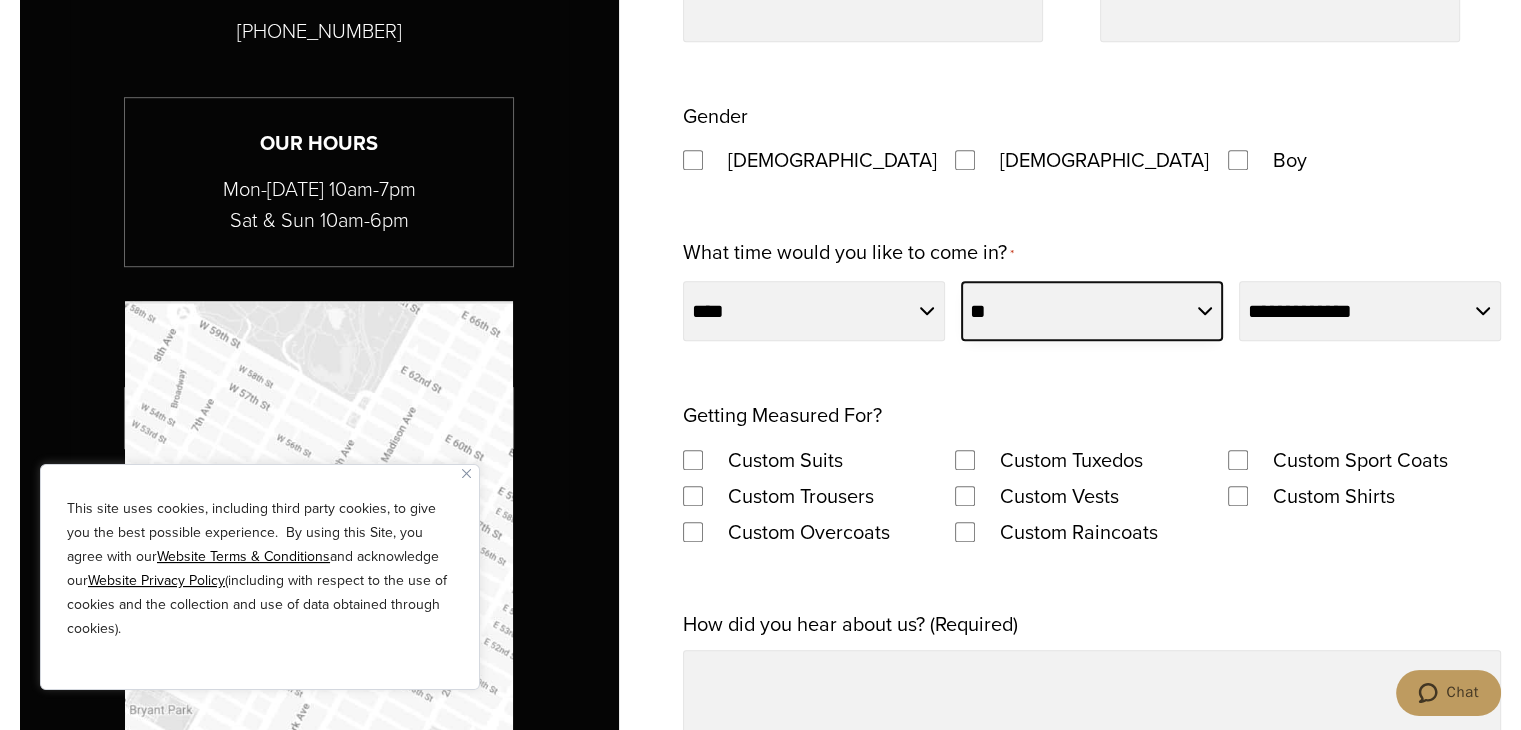 select on "**" 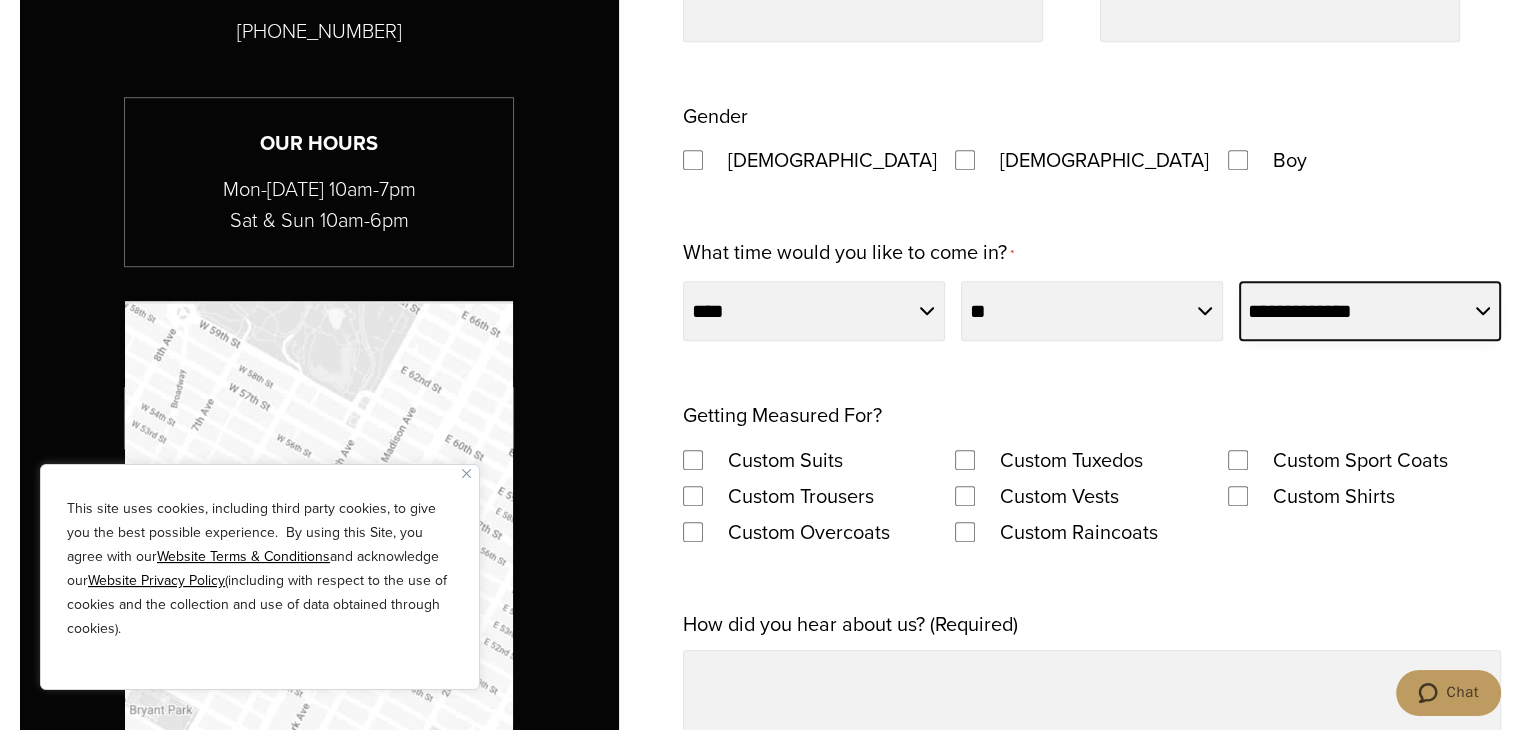 click on "**********" at bounding box center [1370, 311] 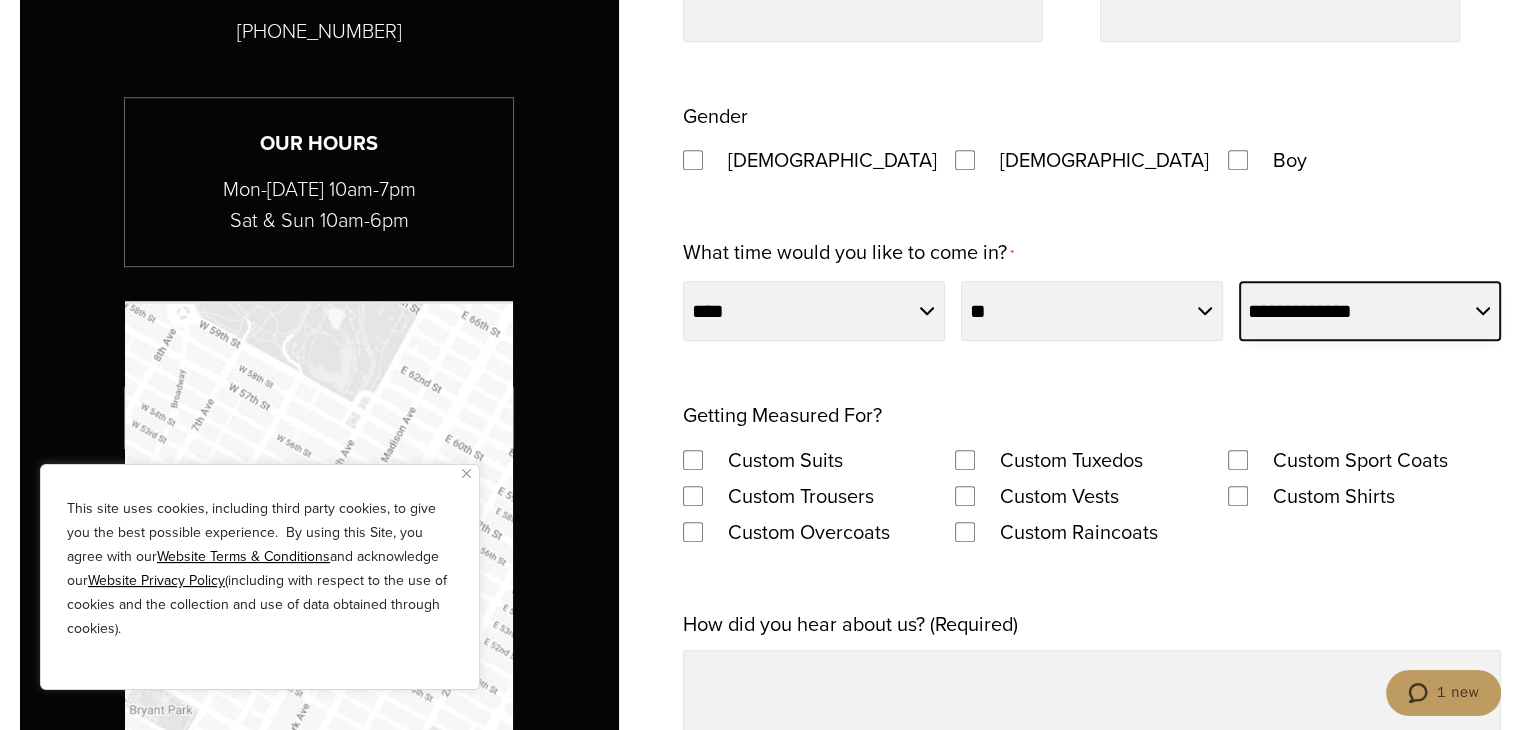 select on "*******" 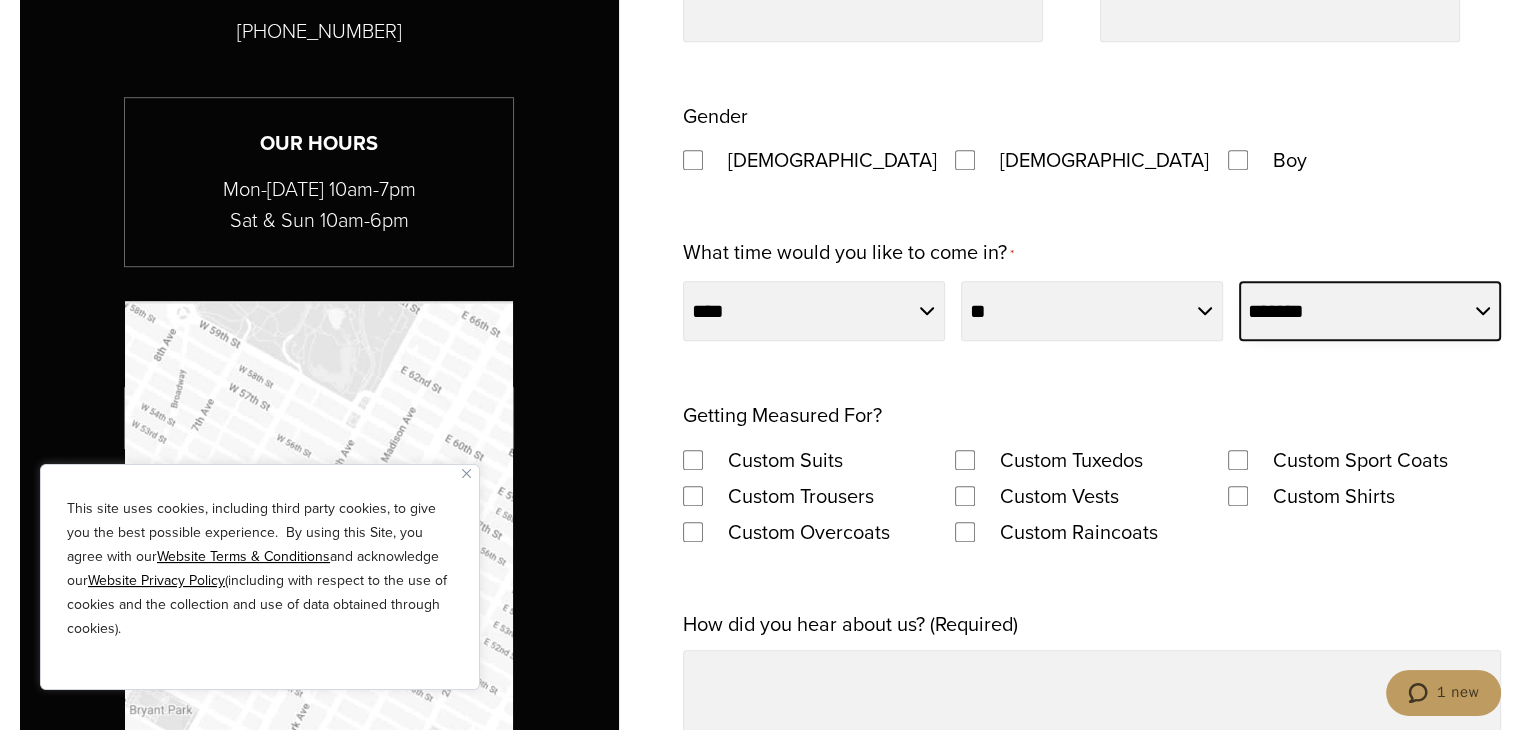 click on "**********" at bounding box center [1370, 311] 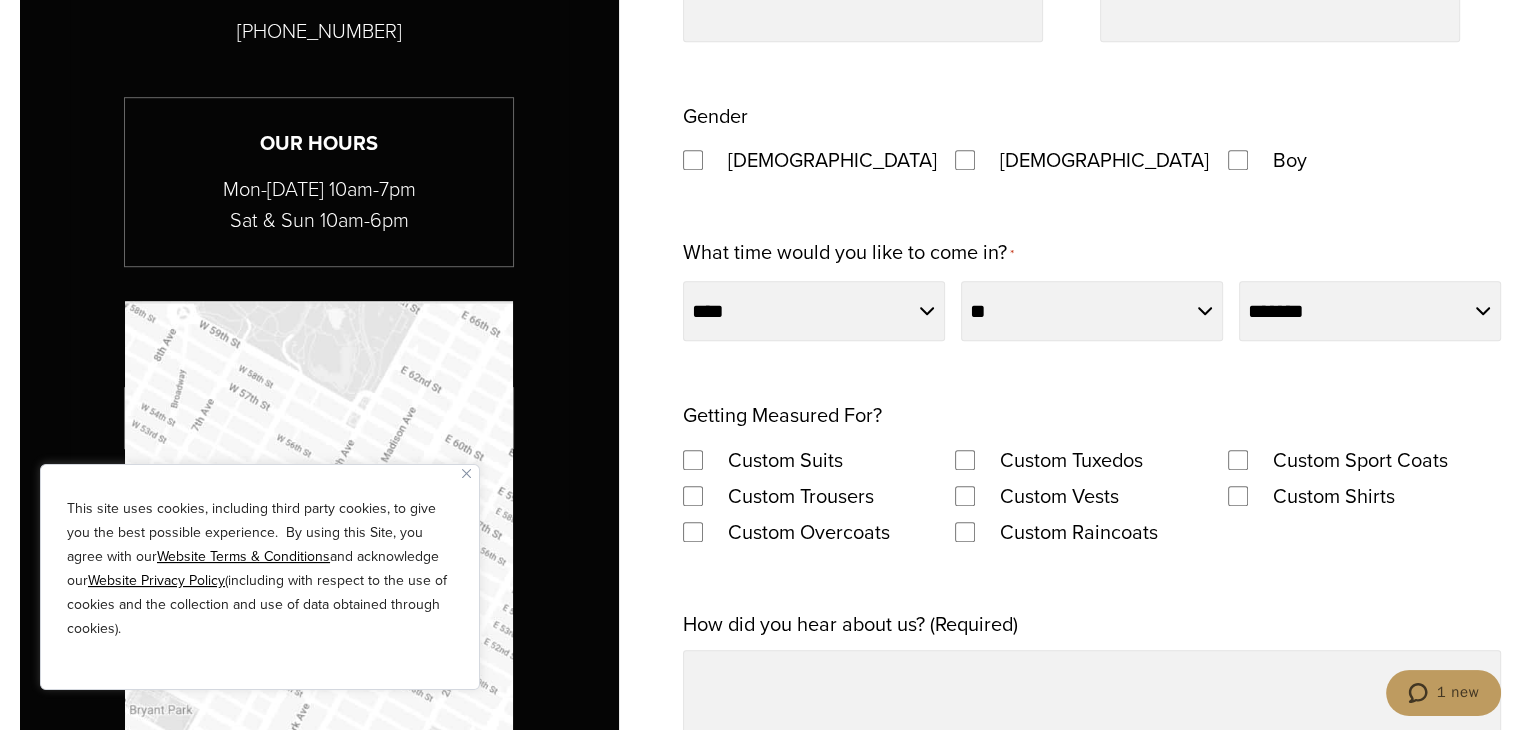 click on "Custom Suits" at bounding box center (785, 460) 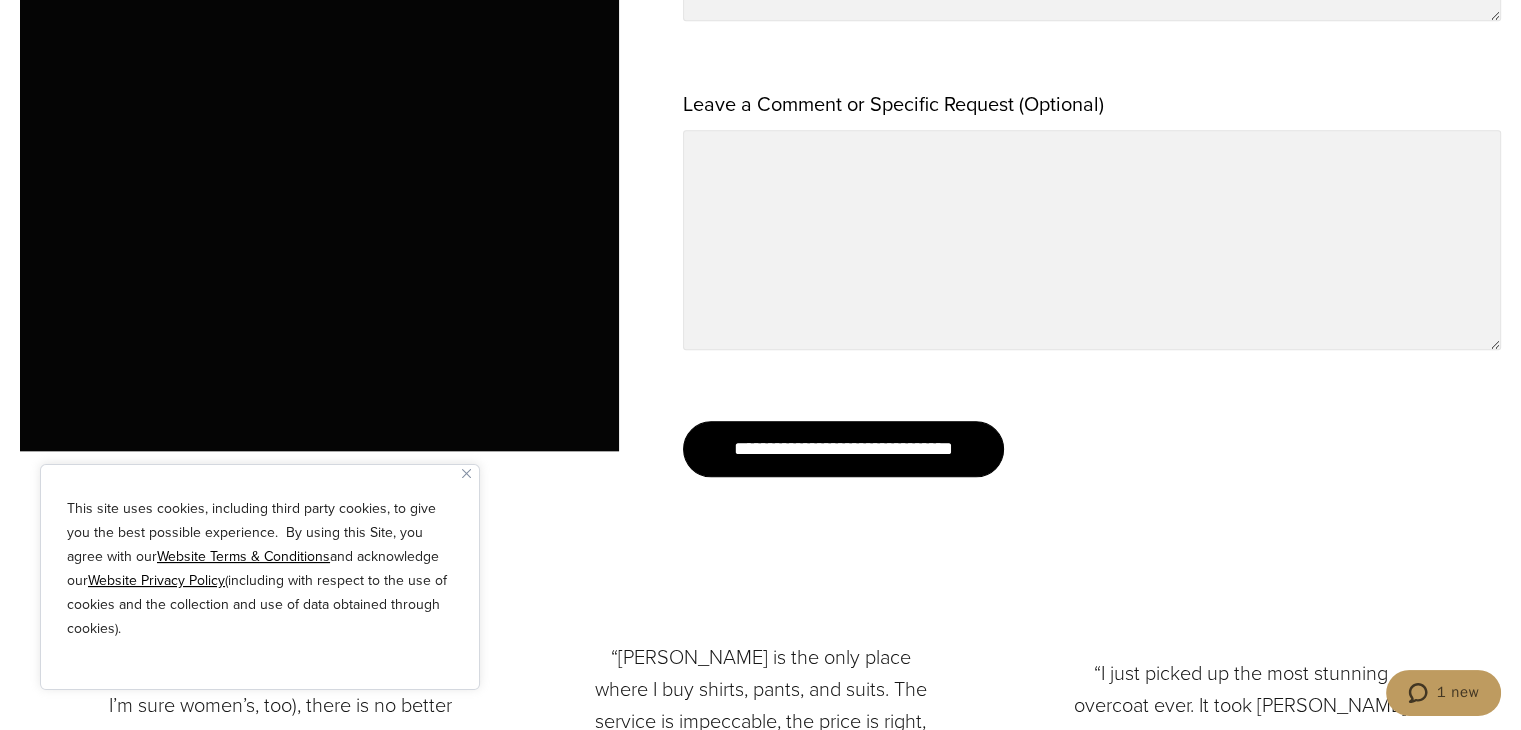 scroll, scrollTop: 2136, scrollLeft: 0, axis: vertical 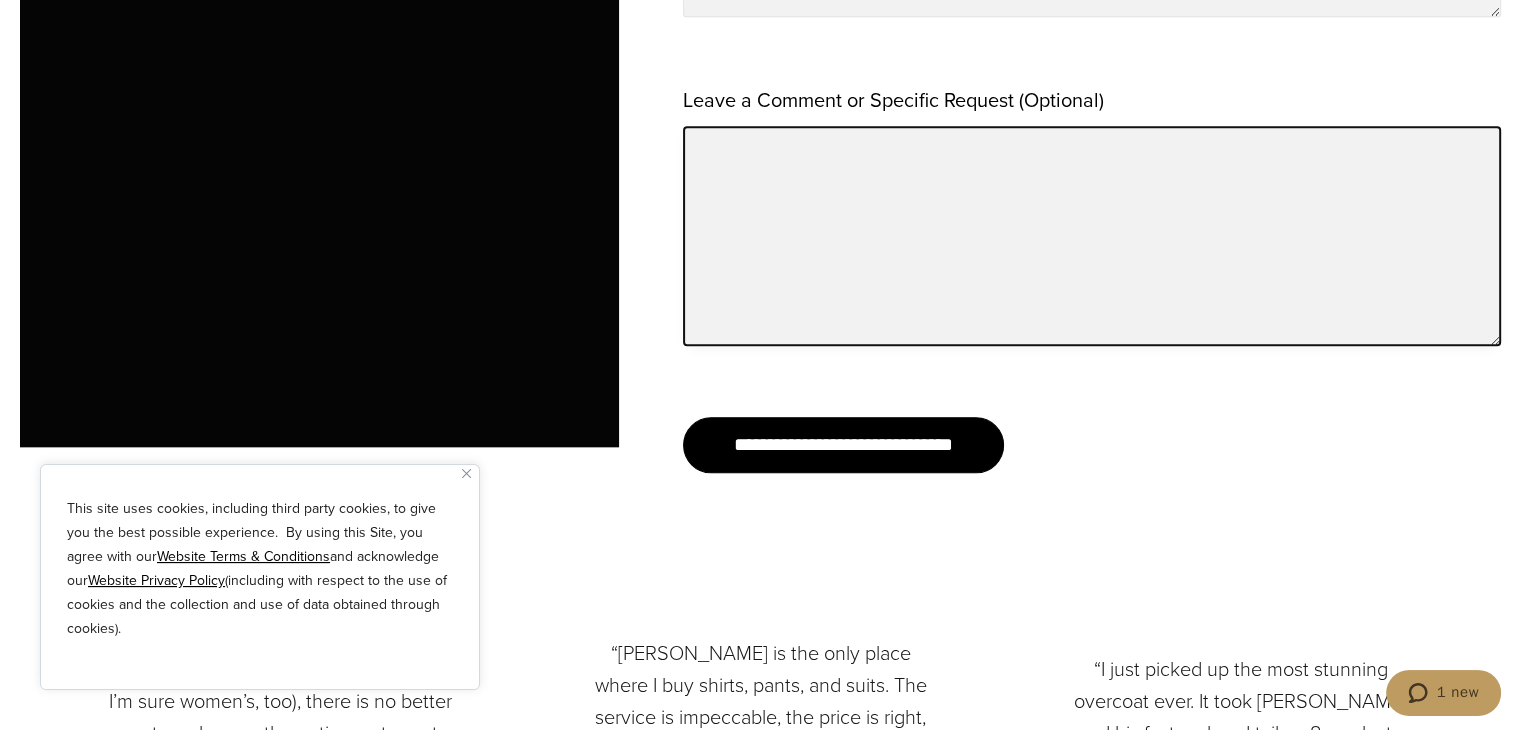 click on "Leave a Comment or Specific Request (Optional)" at bounding box center (1092, 236) 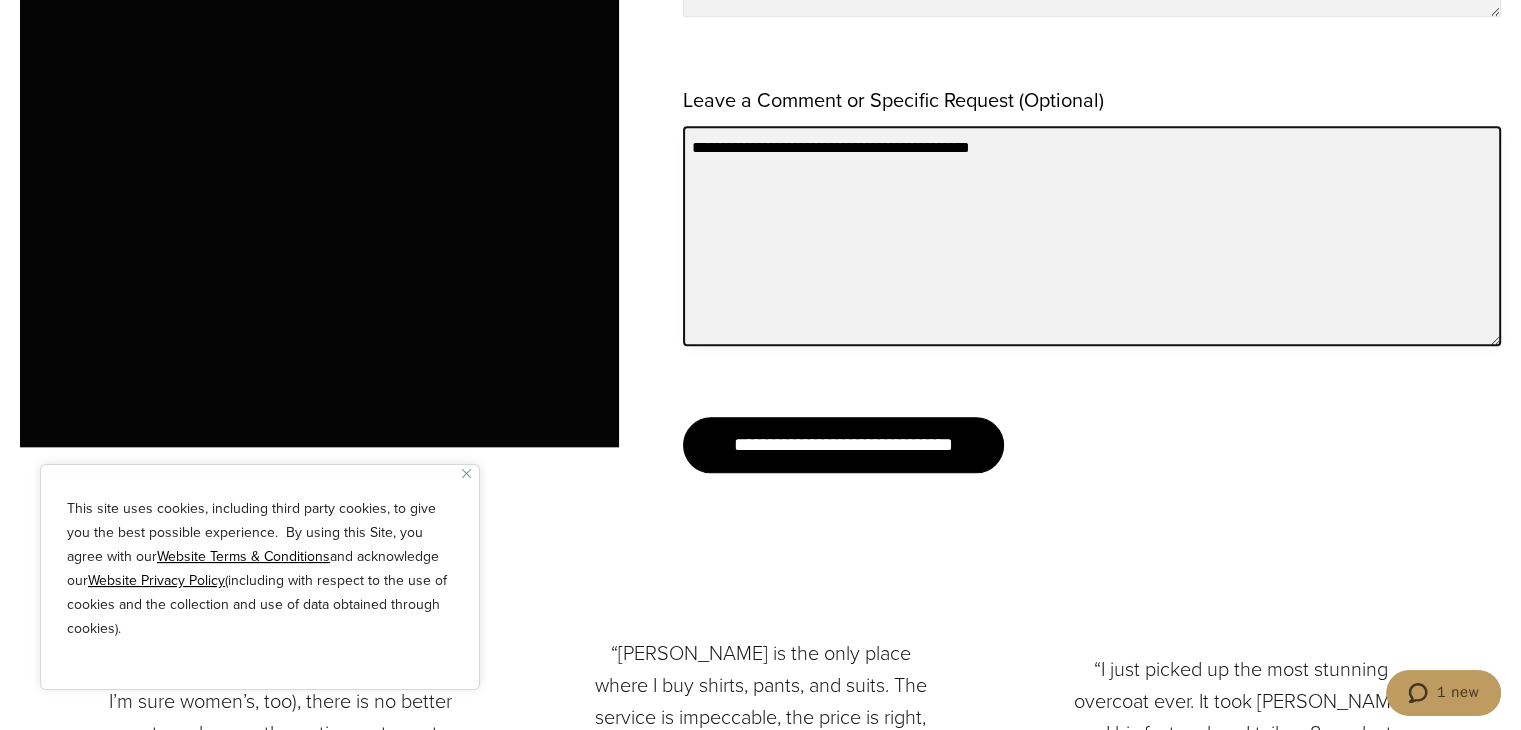 type on "**********" 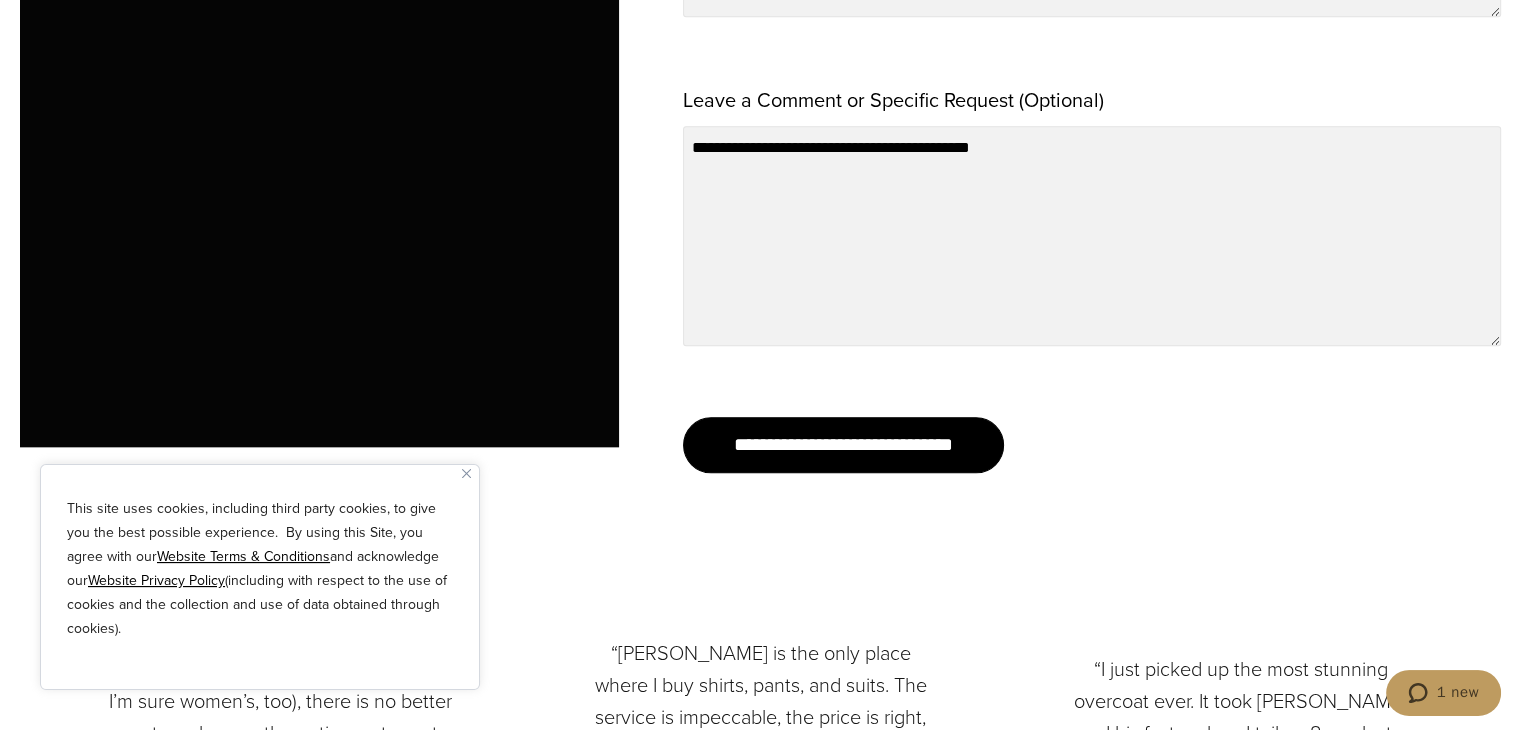 click on "**********" at bounding box center (760, -347) 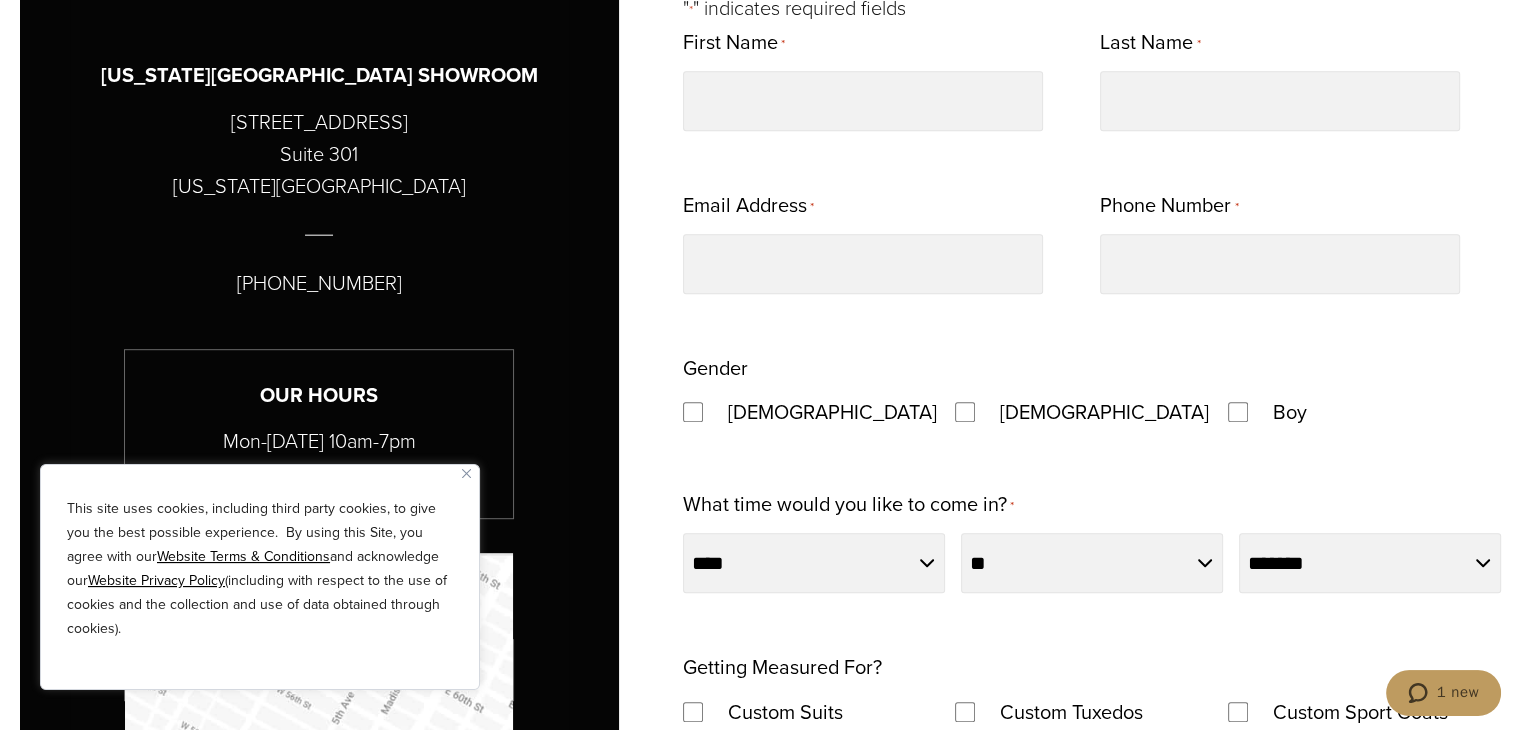 scroll, scrollTop: 1048, scrollLeft: 0, axis: vertical 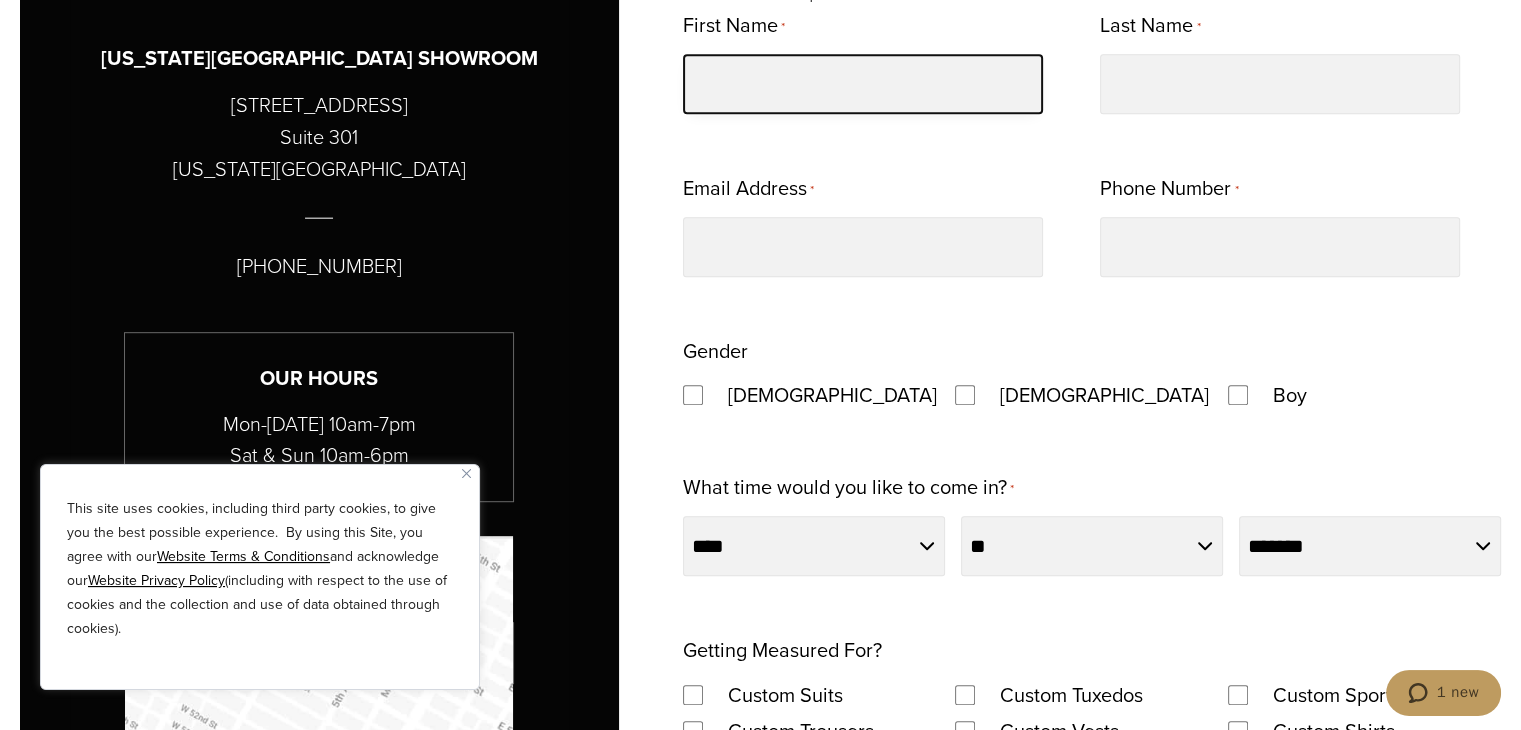 click on "First Name *" at bounding box center (863, 84) 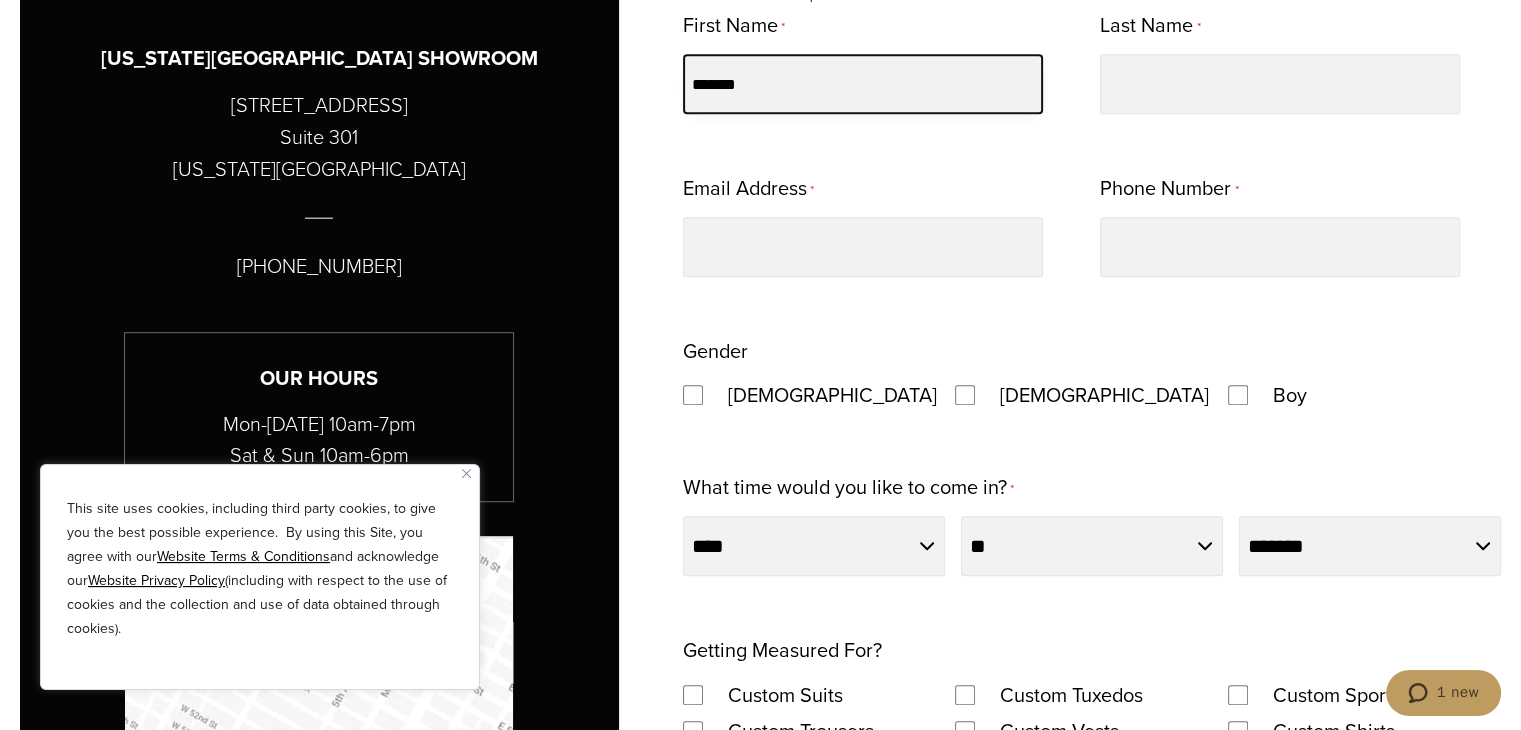 type on "*******" 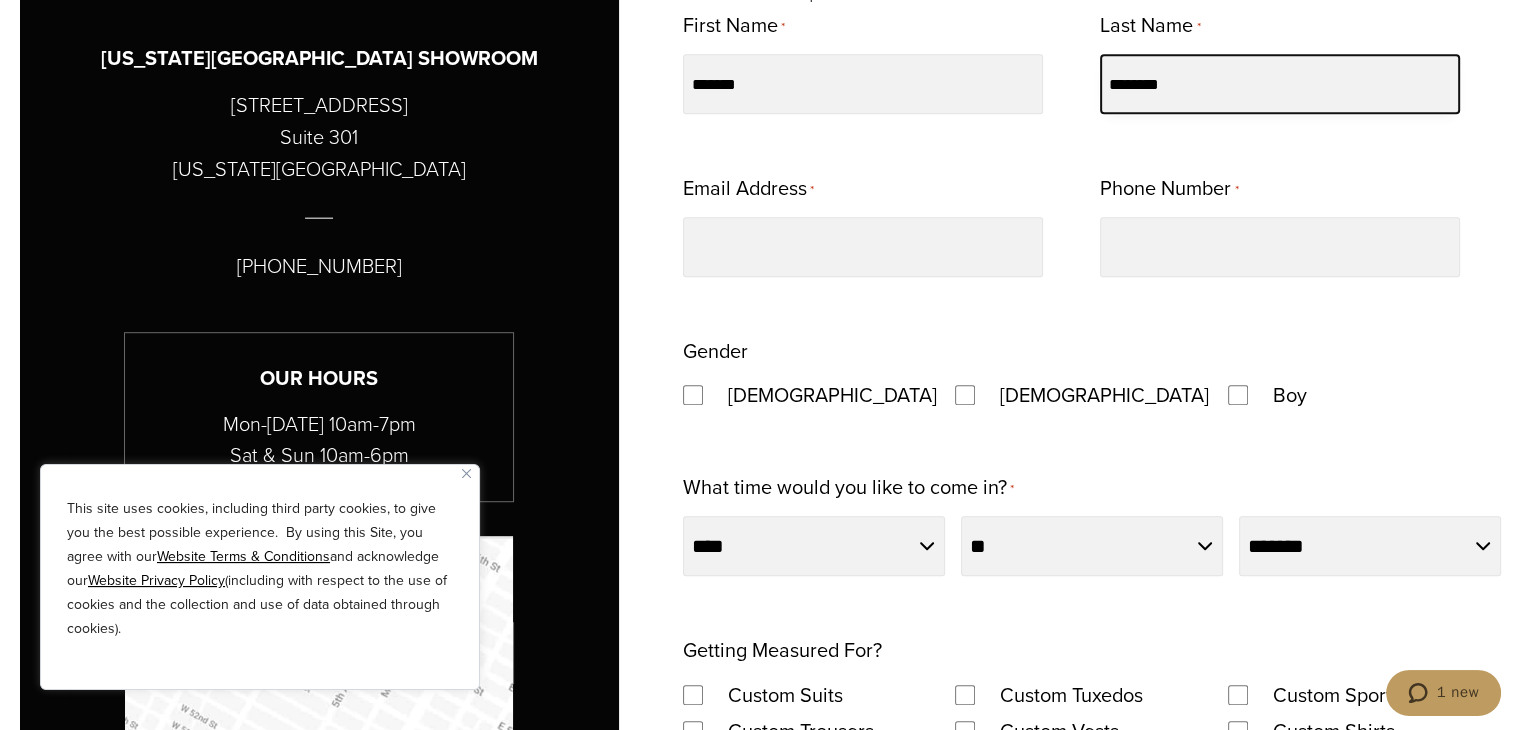 type on "********" 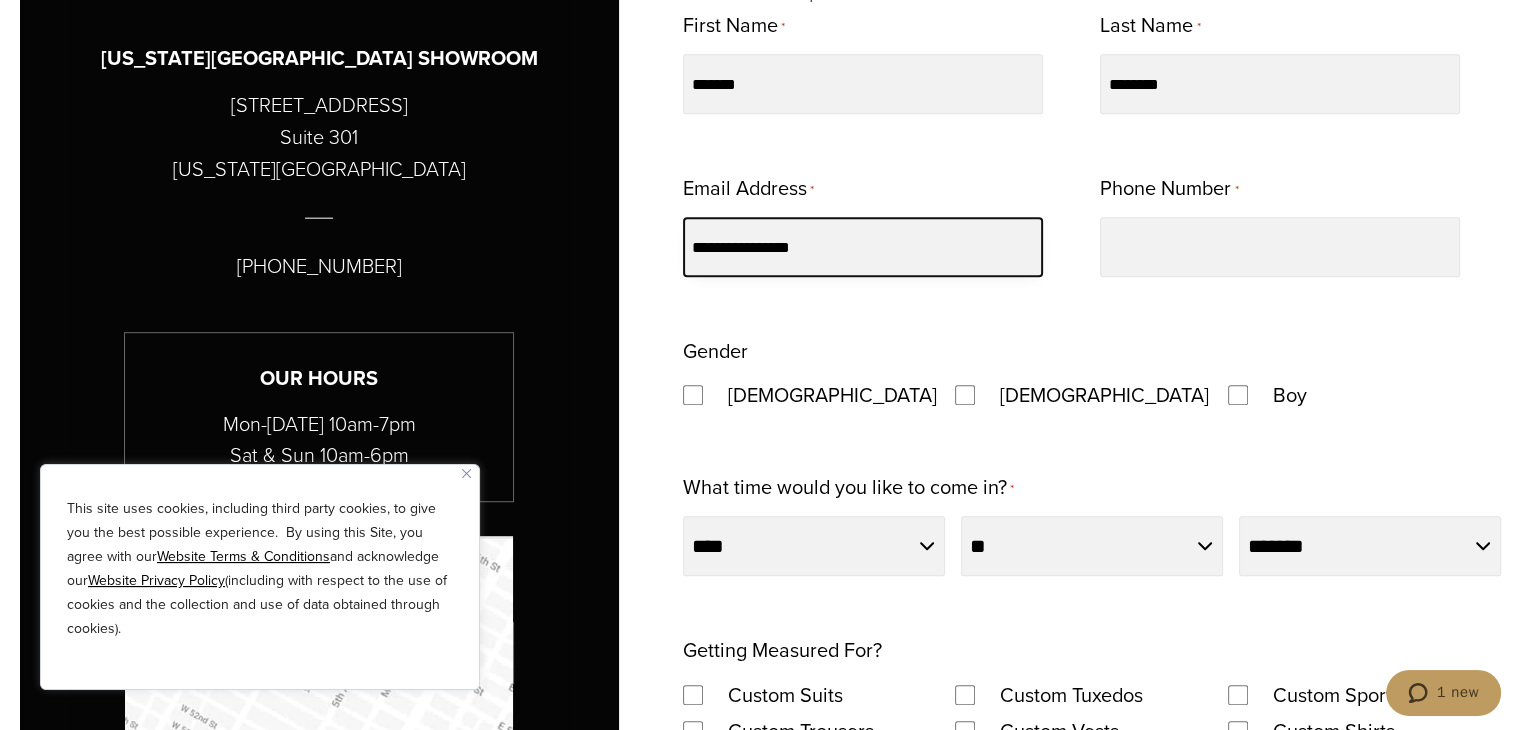 type on "**********" 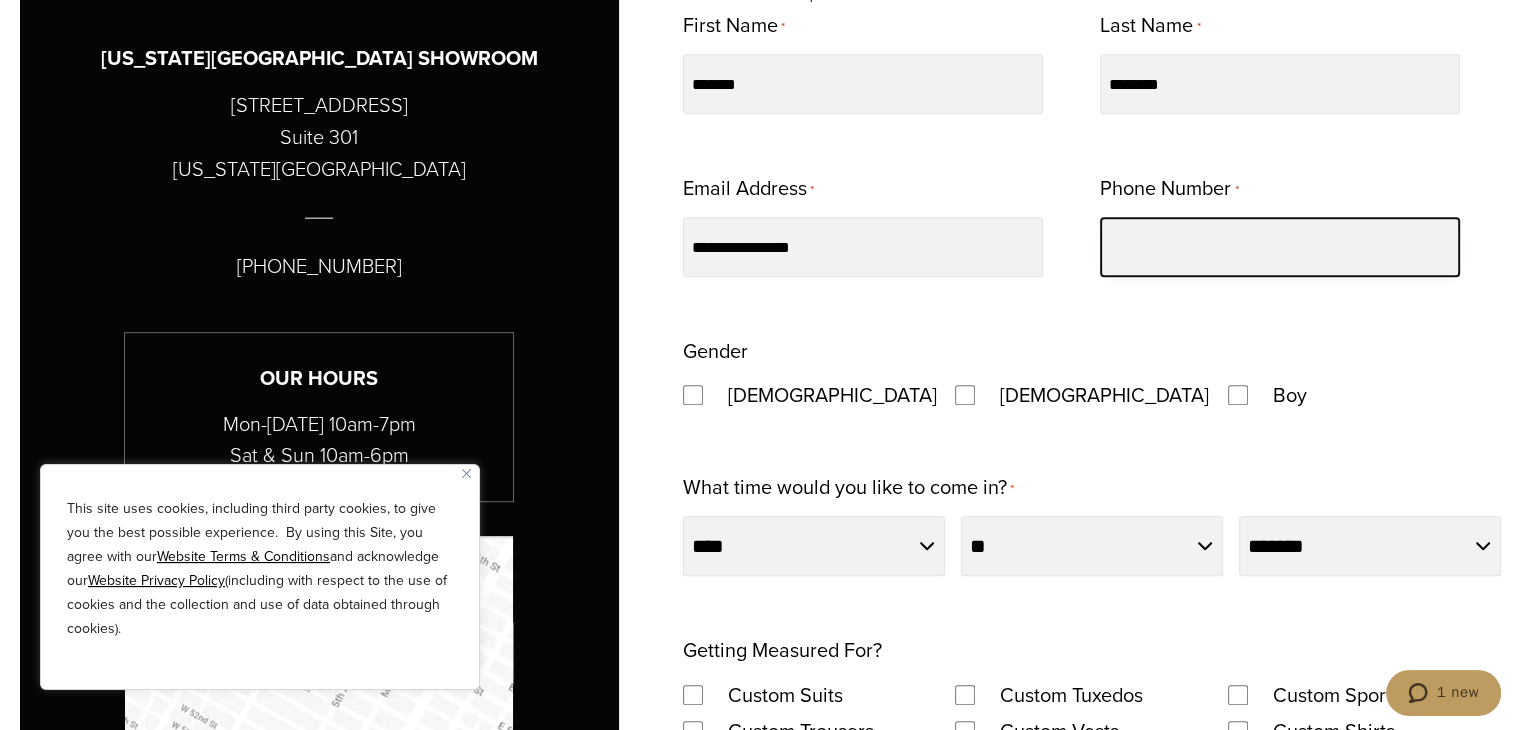 type on "**********" 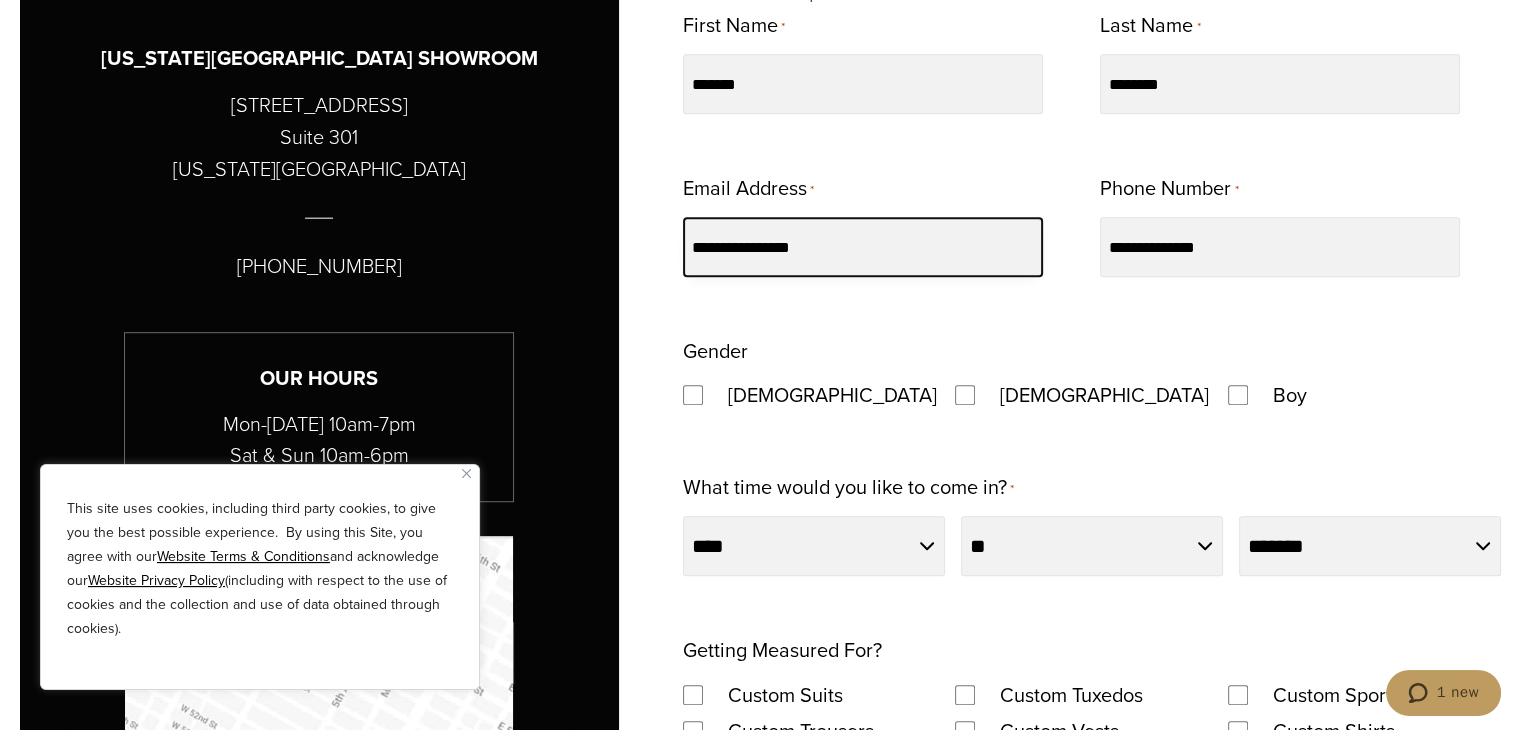 type 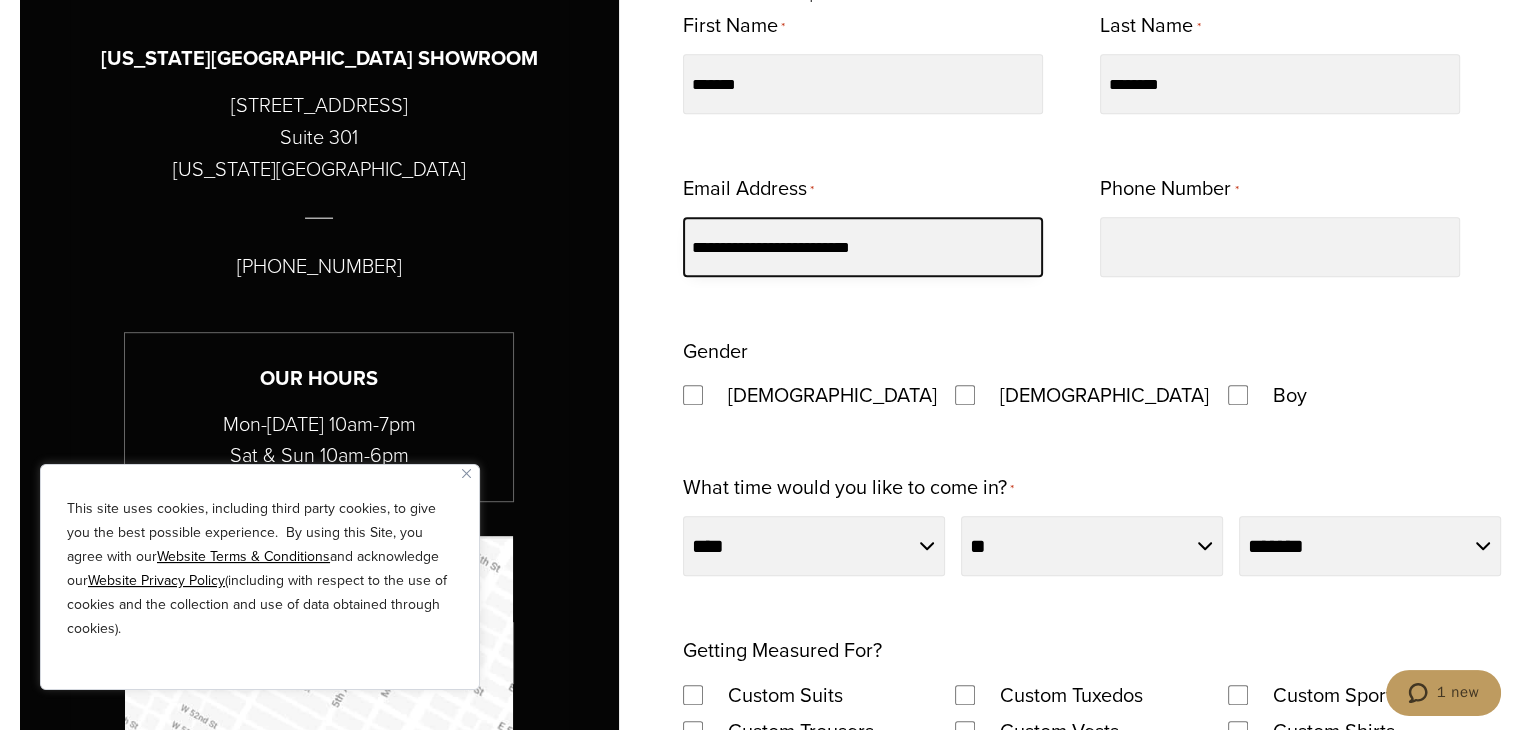 type on "**********" 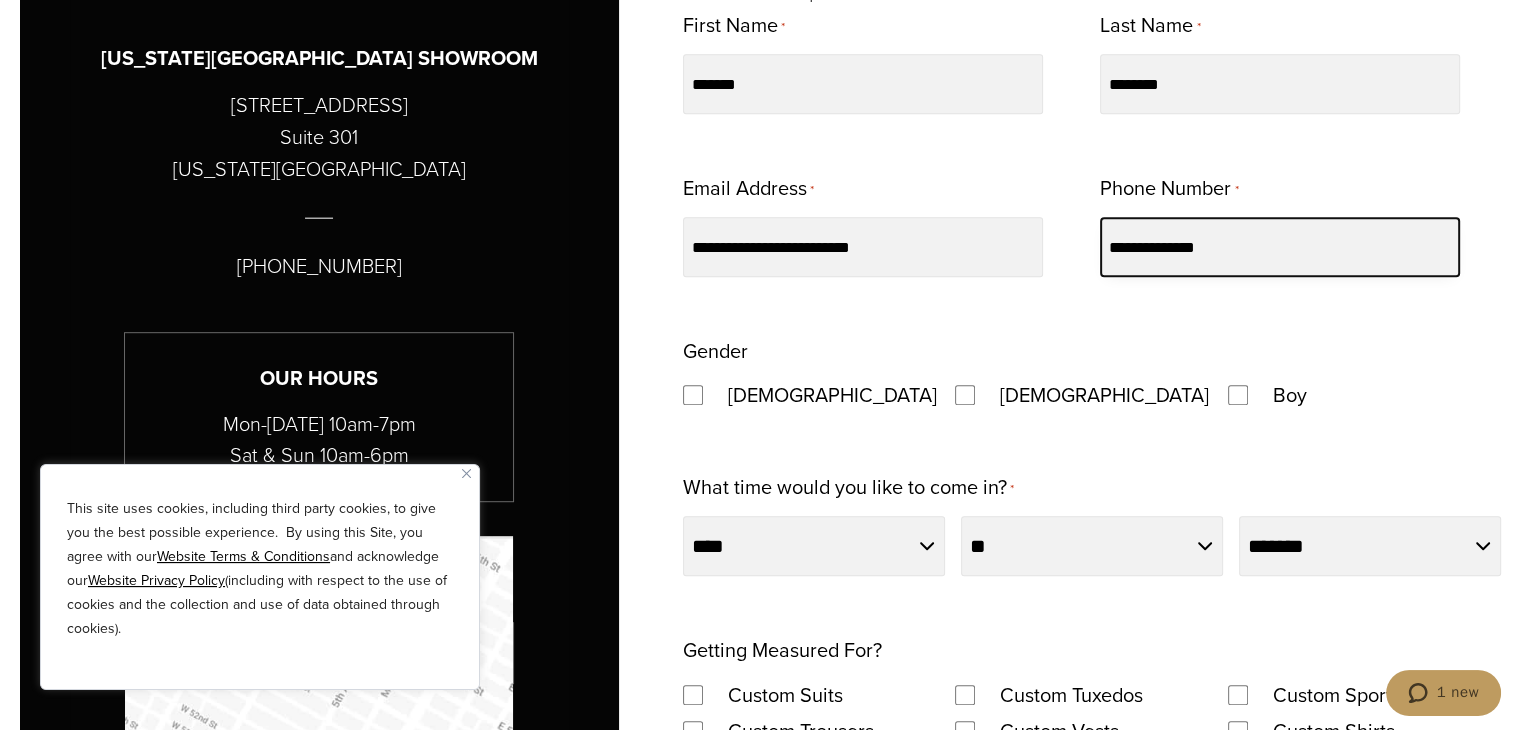 type on "**********" 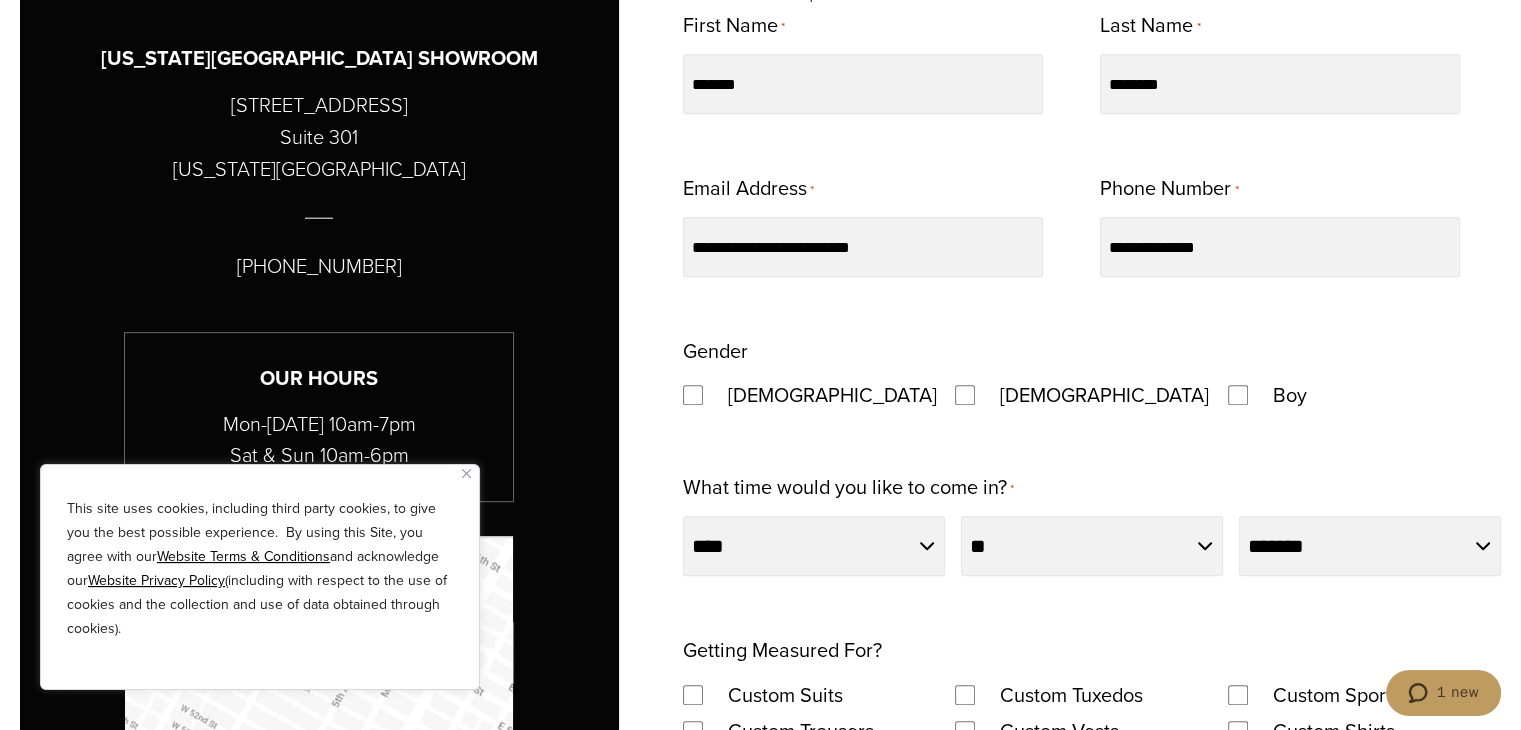 click on "Male" at bounding box center [828, 395] 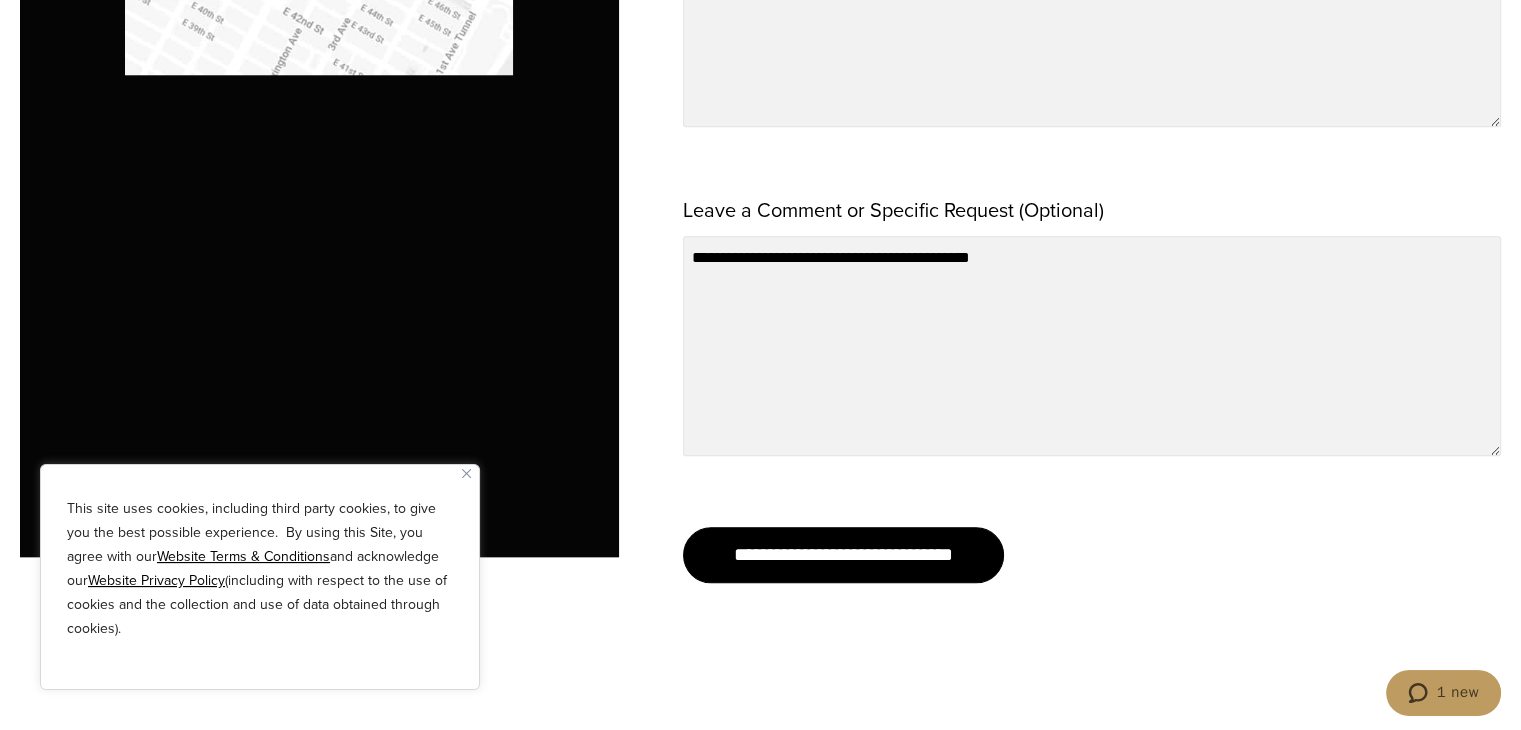 scroll, scrollTop: 2032, scrollLeft: 0, axis: vertical 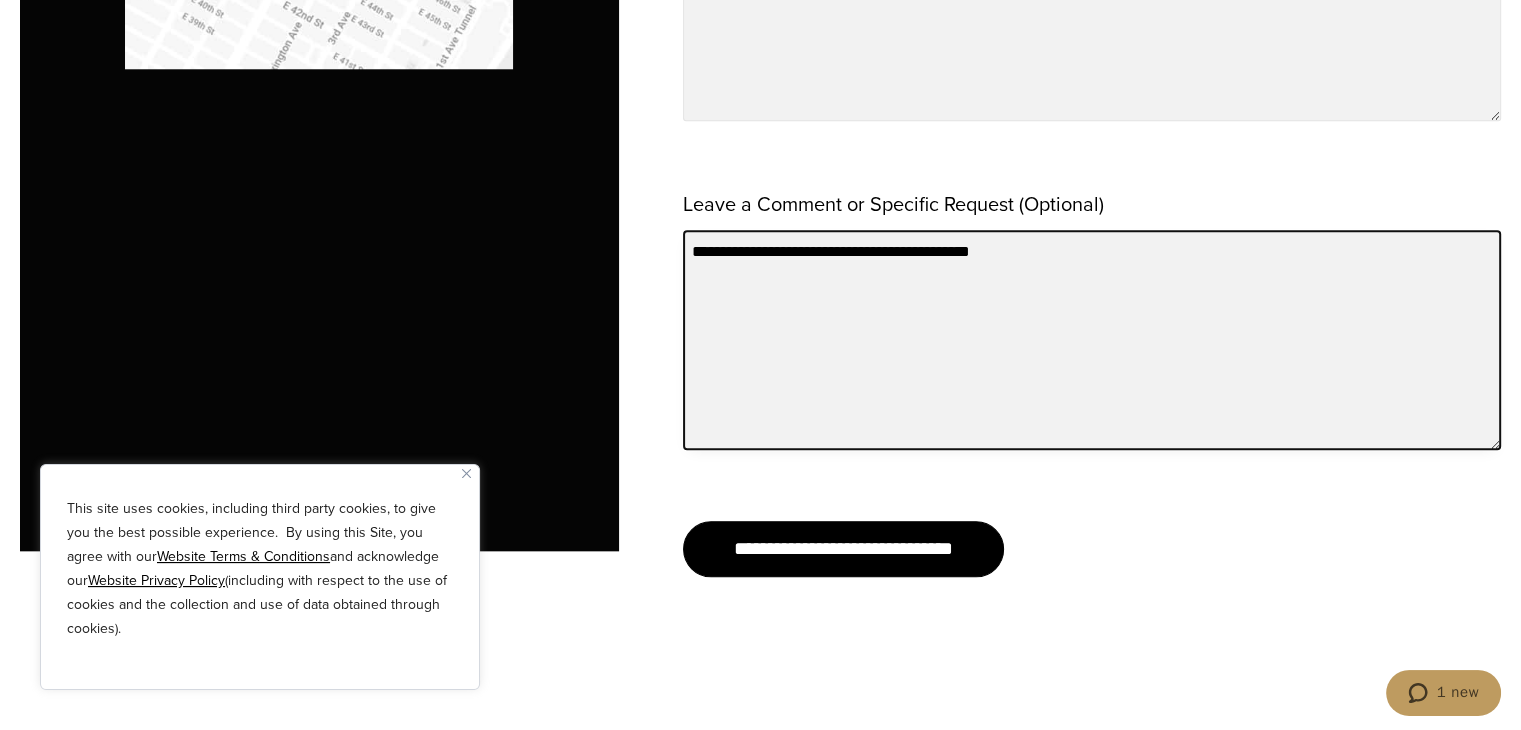 click on "**********" at bounding box center (1092, 340) 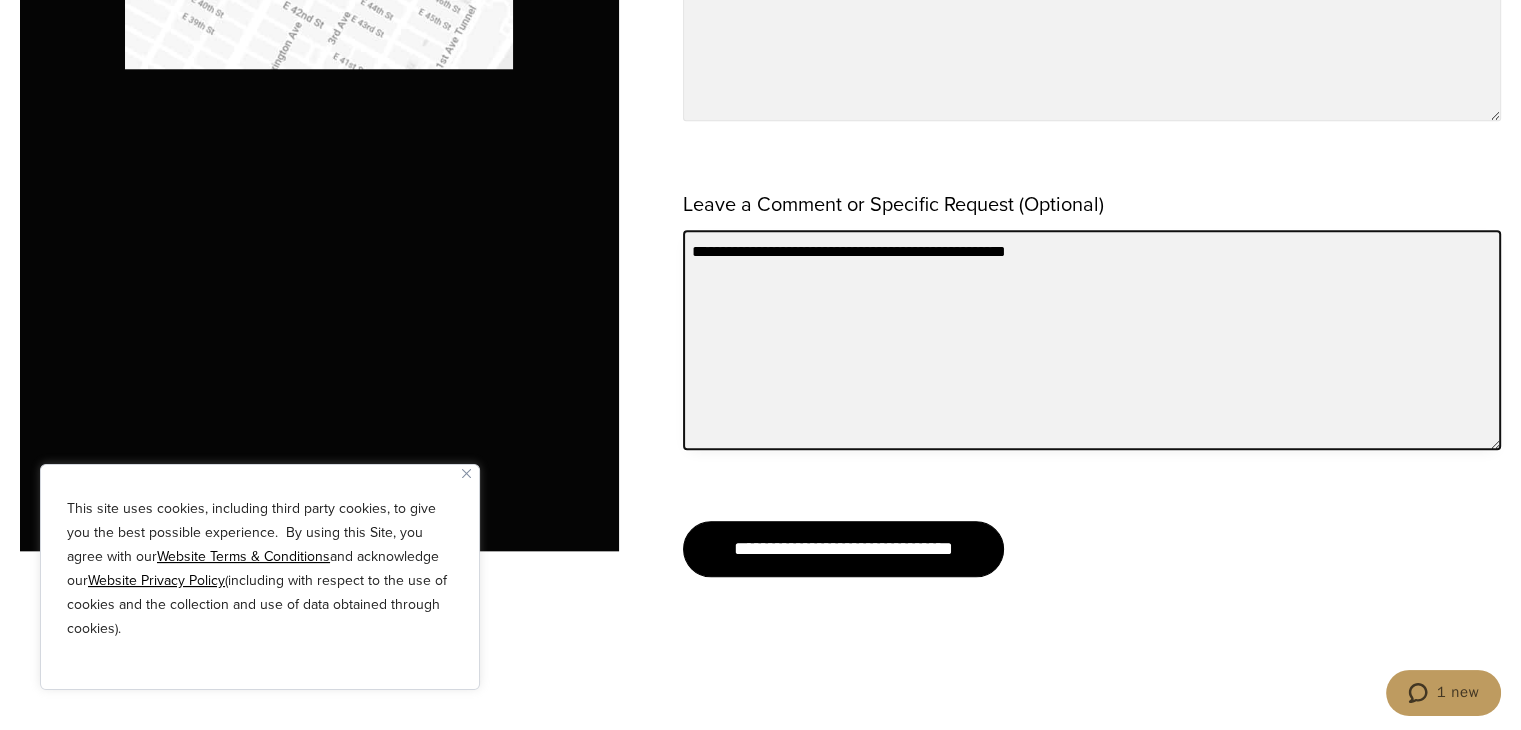 type on "**********" 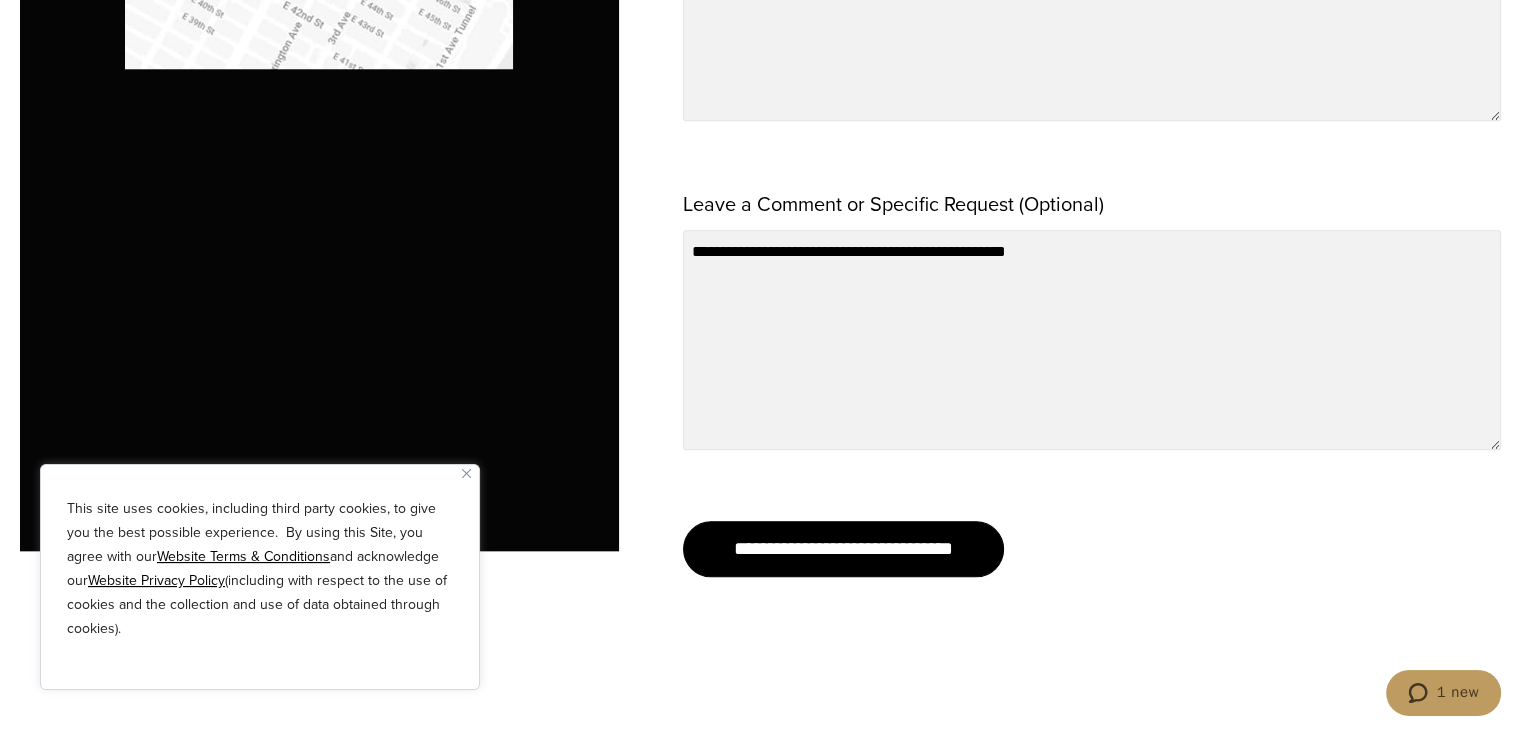 click on "**********" at bounding box center (760, -243) 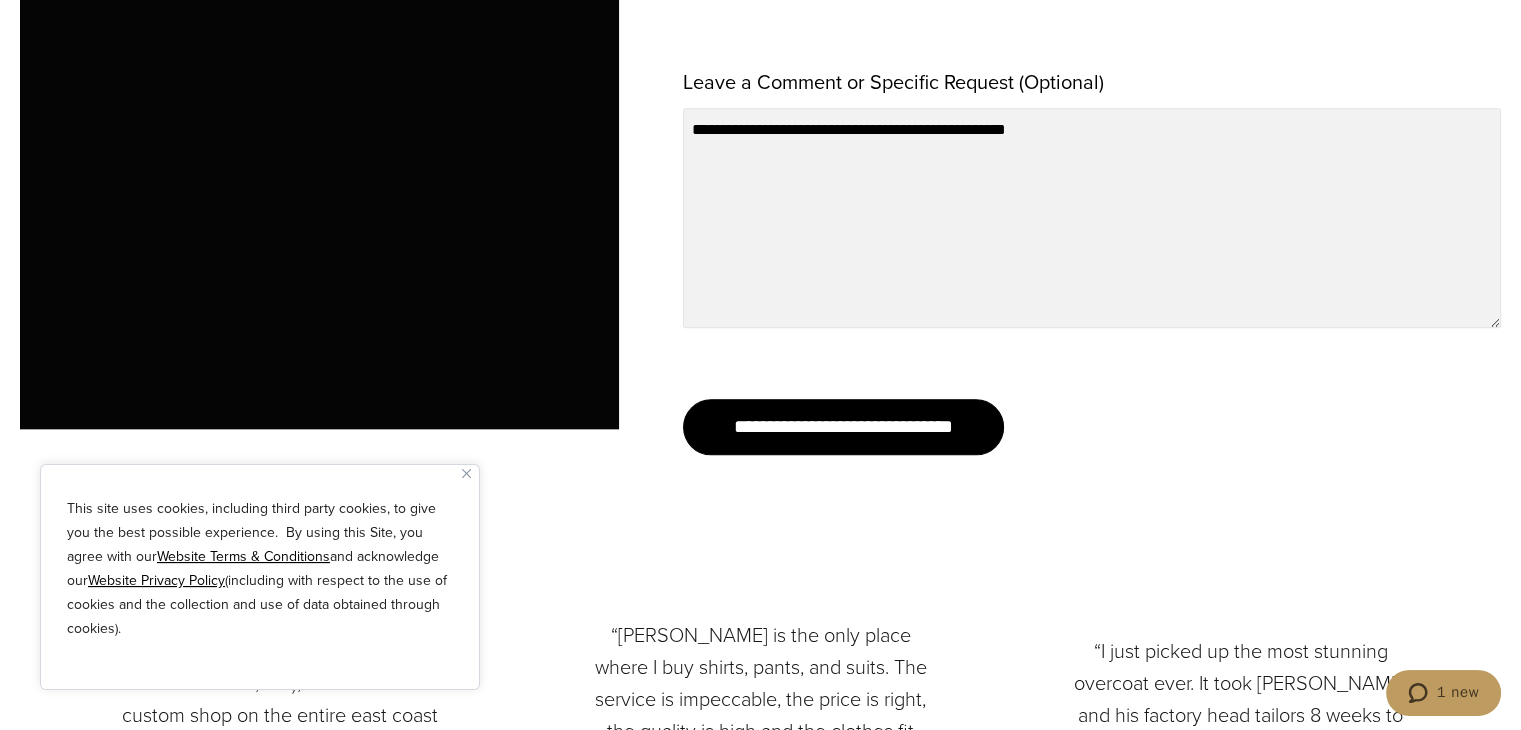 scroll, scrollTop: 2147, scrollLeft: 0, axis: vertical 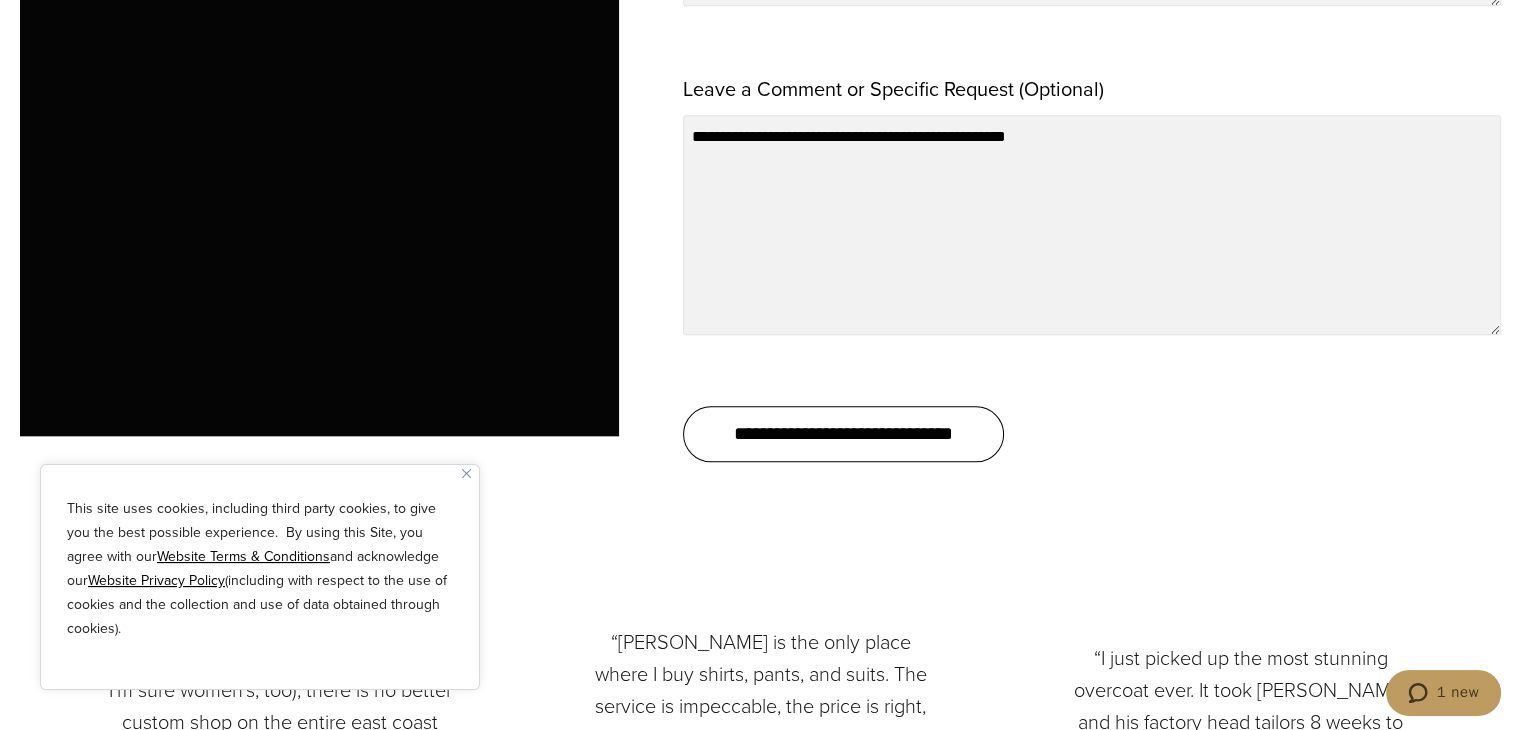 click on "**********" at bounding box center (843, 434) 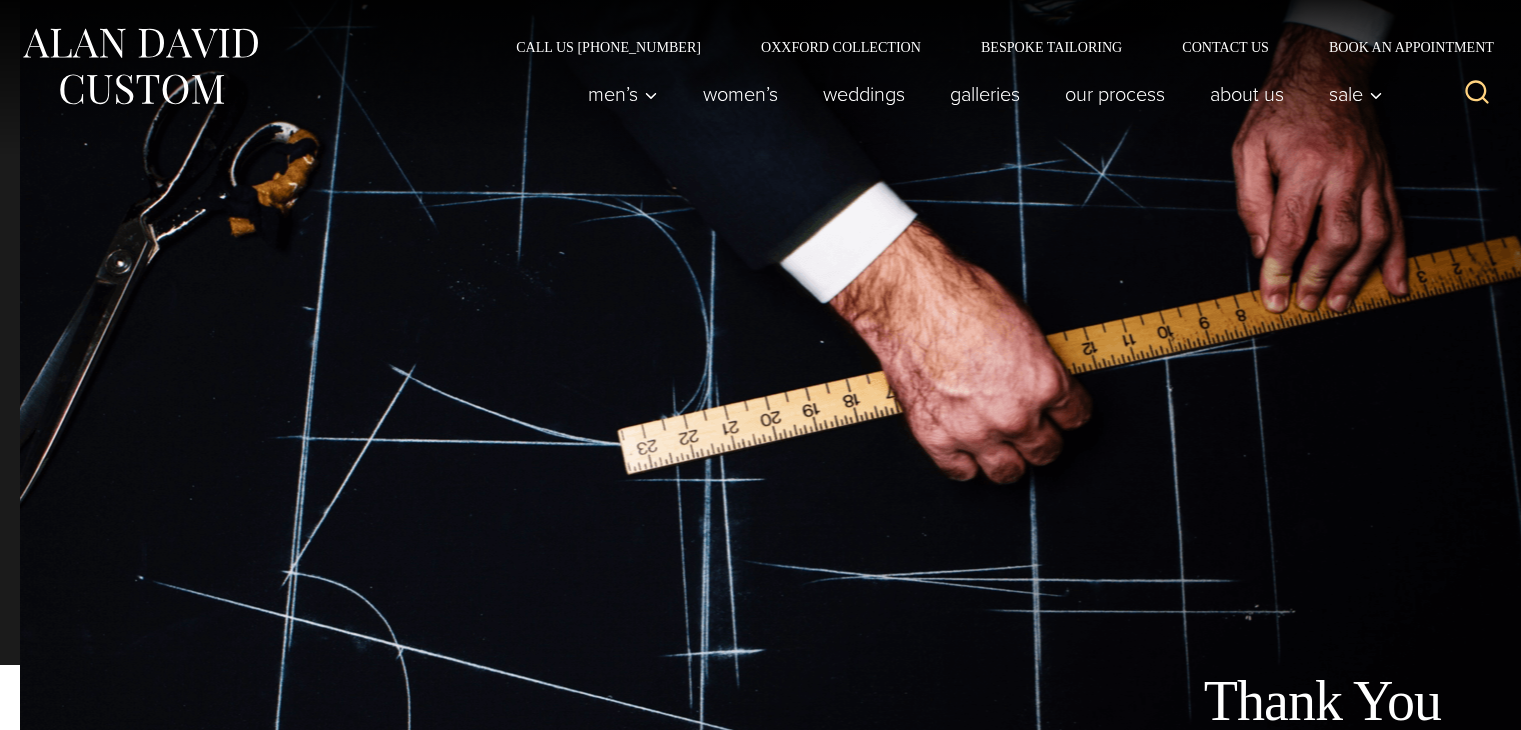 scroll, scrollTop: 0, scrollLeft: 0, axis: both 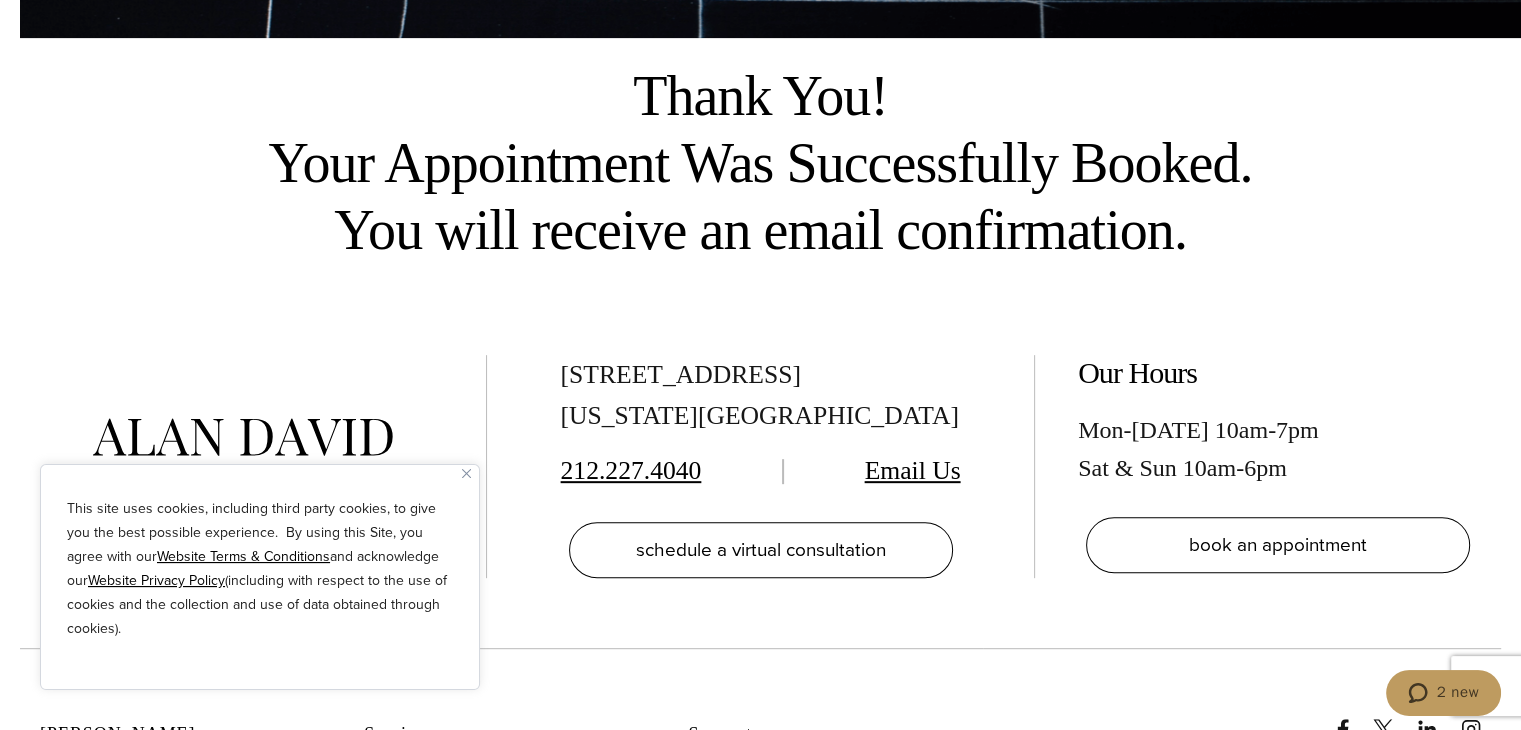 click at bounding box center [466, 473] 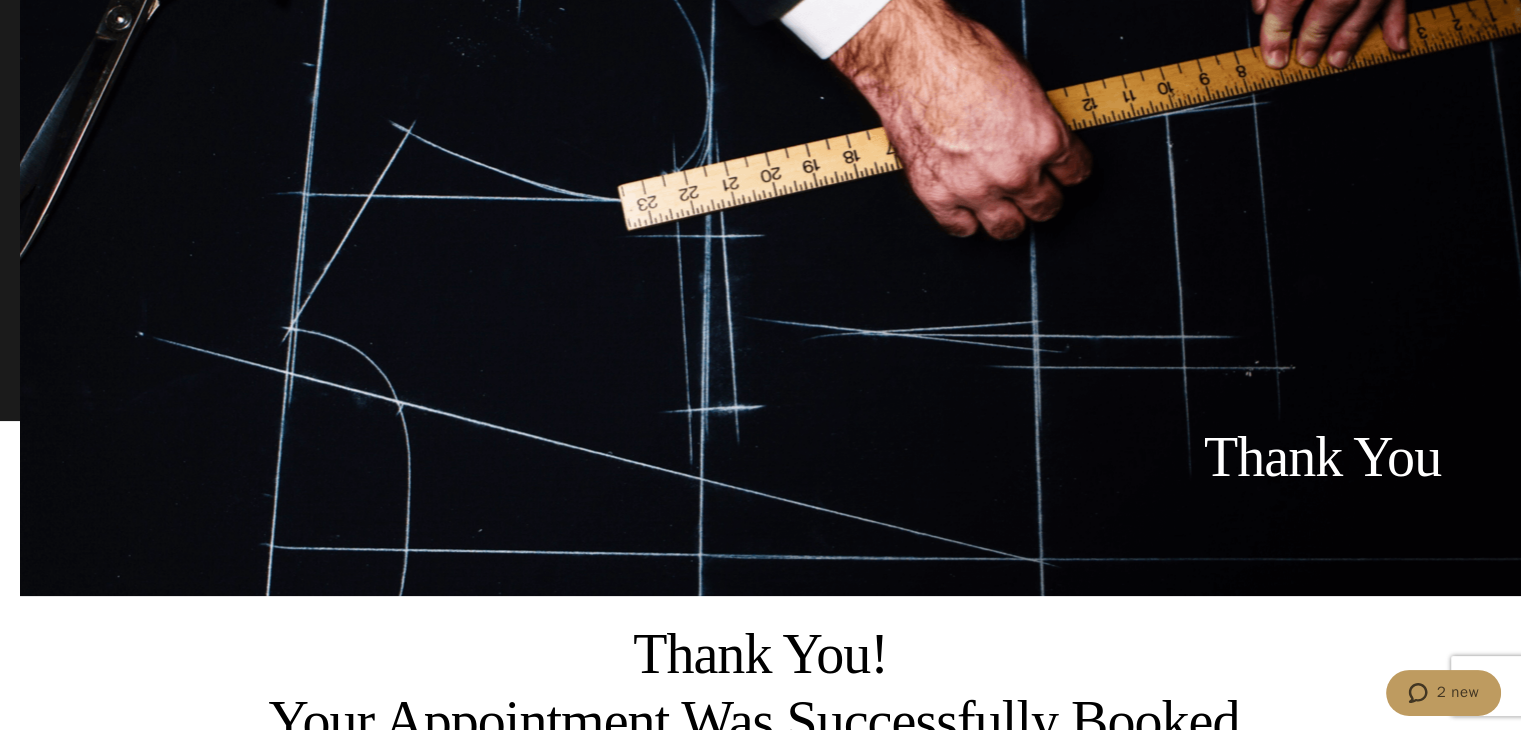 scroll, scrollTop: 0, scrollLeft: 0, axis: both 